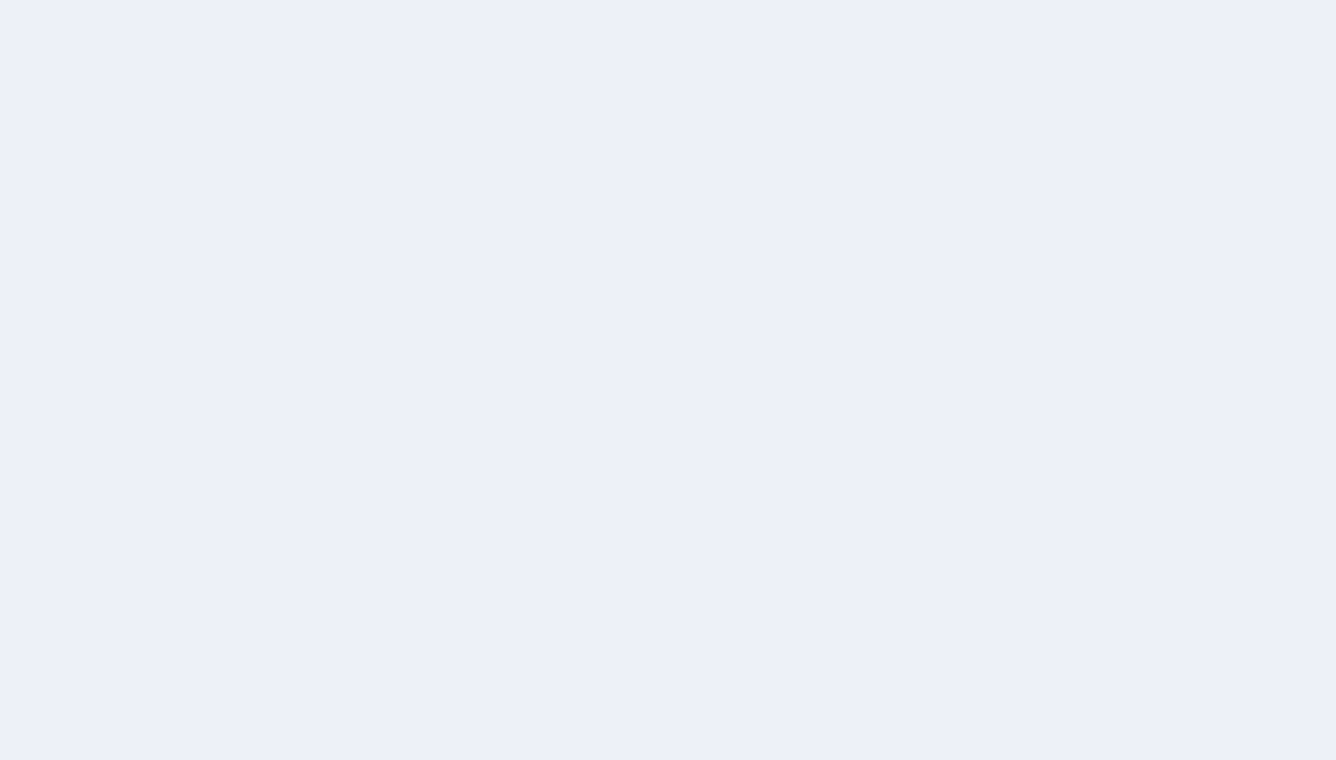 scroll, scrollTop: 0, scrollLeft: 0, axis: both 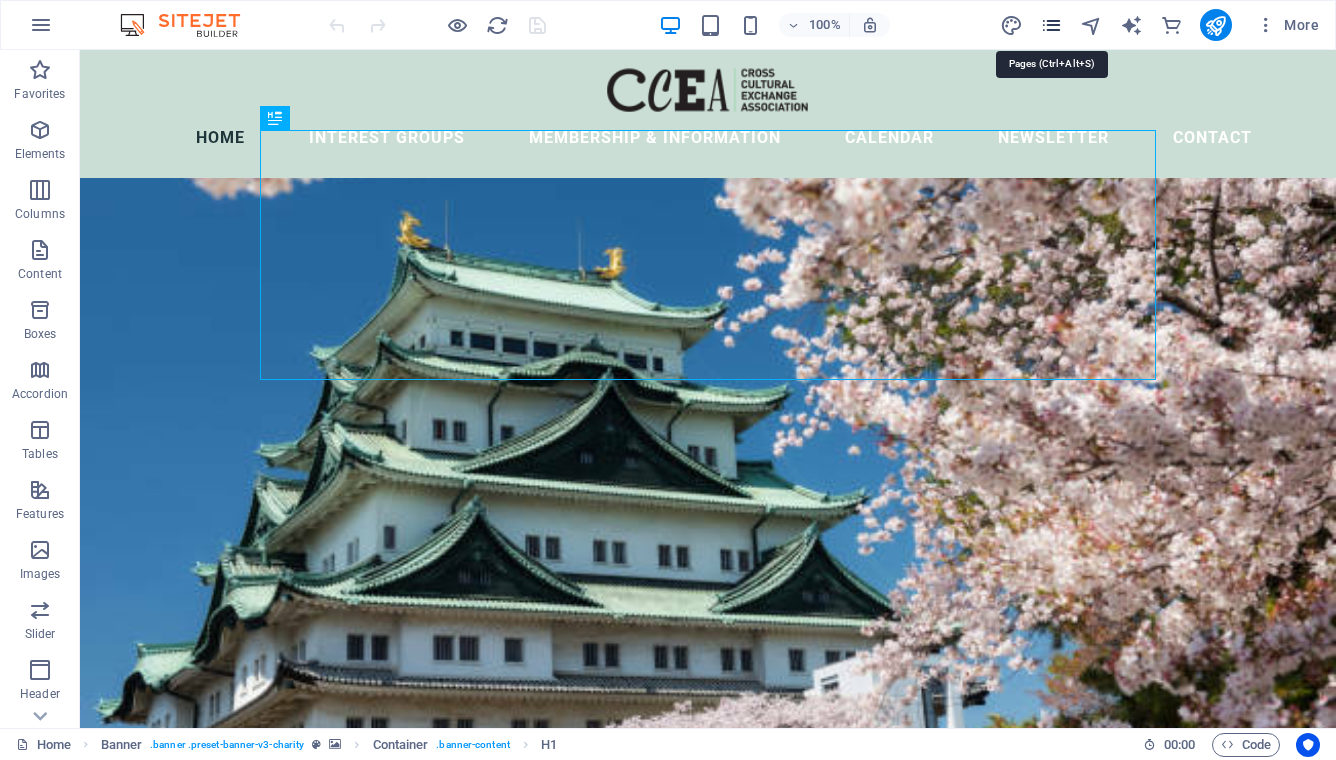 click at bounding box center (1051, 25) 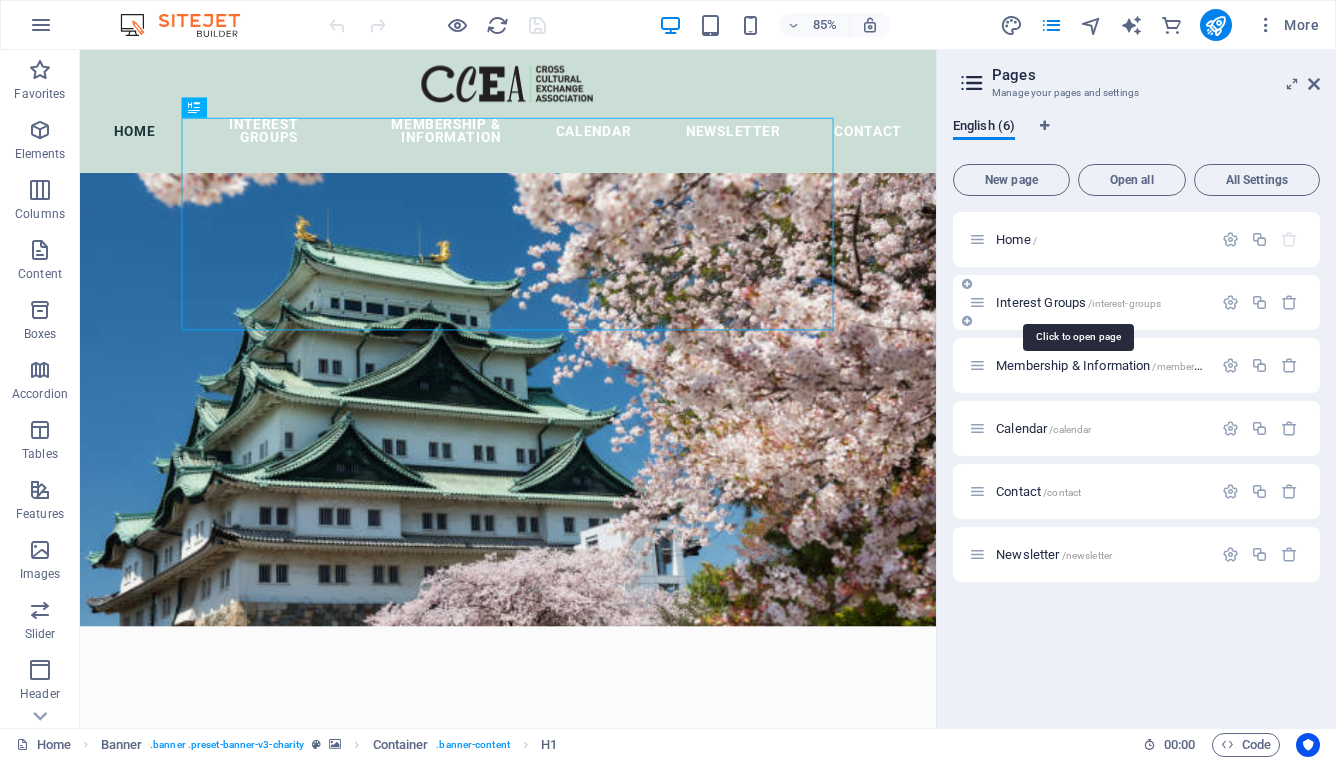 click on "Interest Groups /interest-groups" at bounding box center (1078, 302) 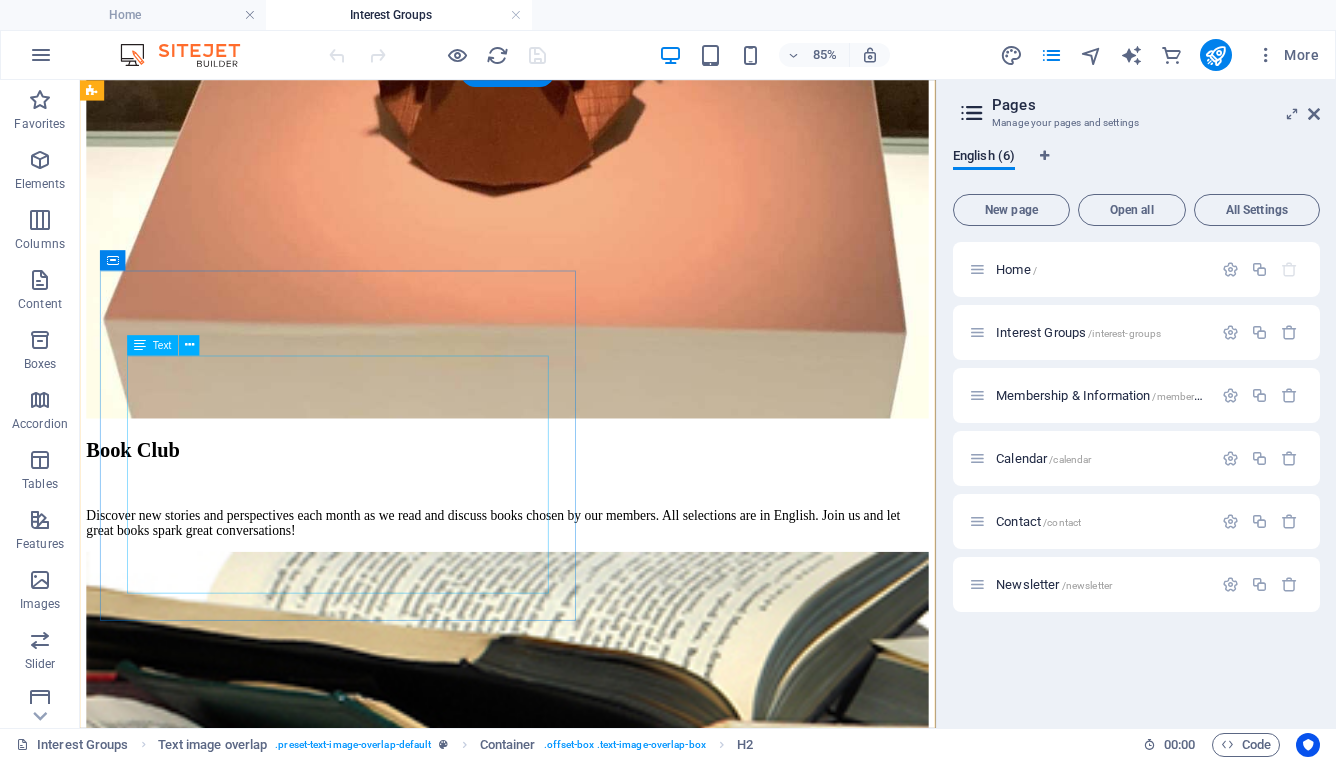 scroll, scrollTop: 4262, scrollLeft: 0, axis: vertical 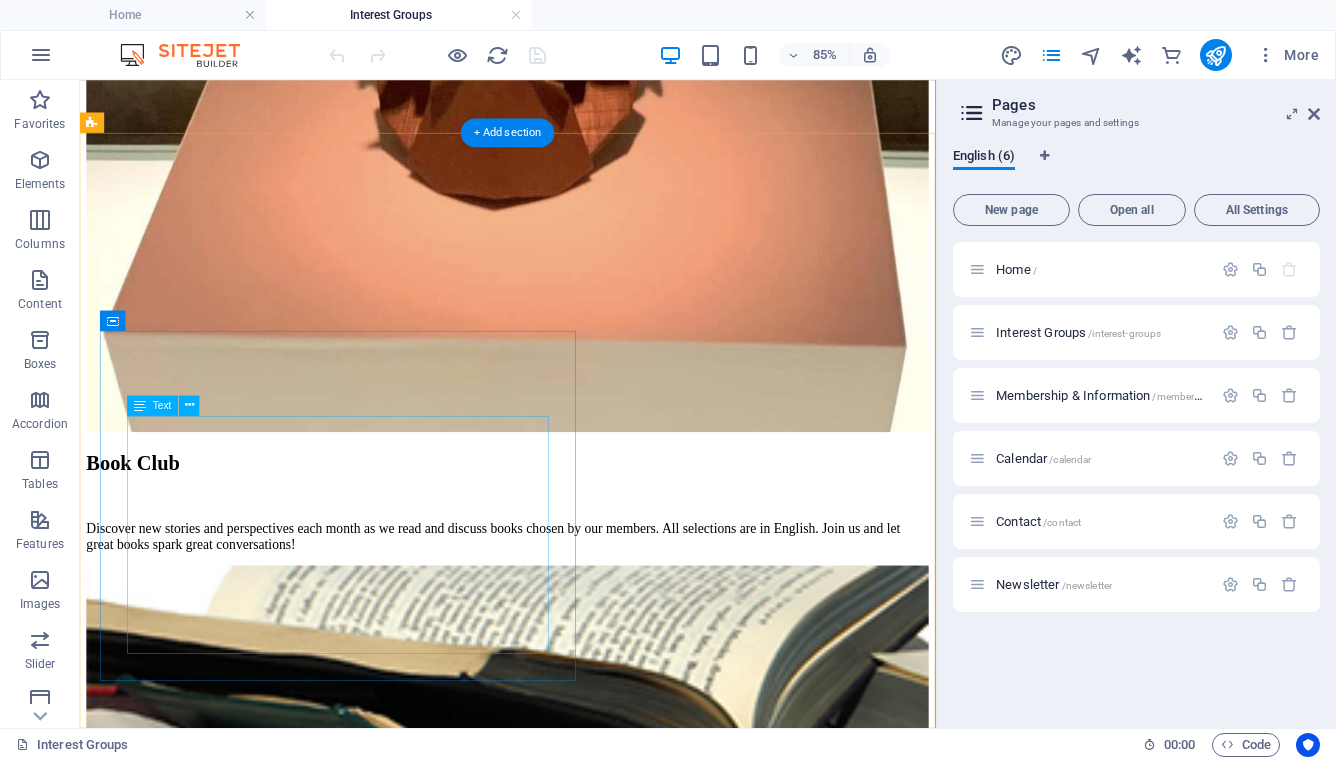 click on "Pilates exercise focuses on strengthening the abdominal muscle and increasing flexibility of the spine. Stretching and Pilates movements make your body limber, tone up muscles, and help release tension. Let's work out together!" at bounding box center [583, 3804] 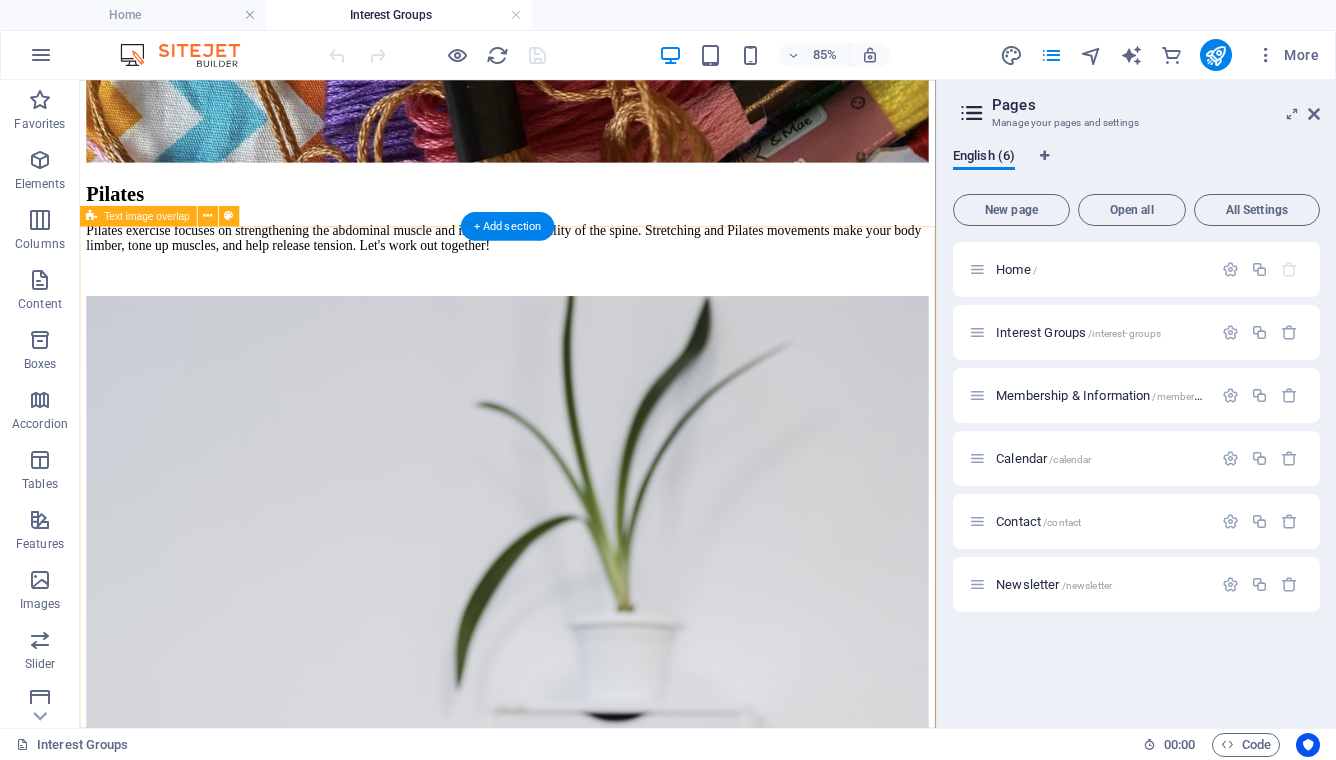 scroll, scrollTop: 7782, scrollLeft: 0, axis: vertical 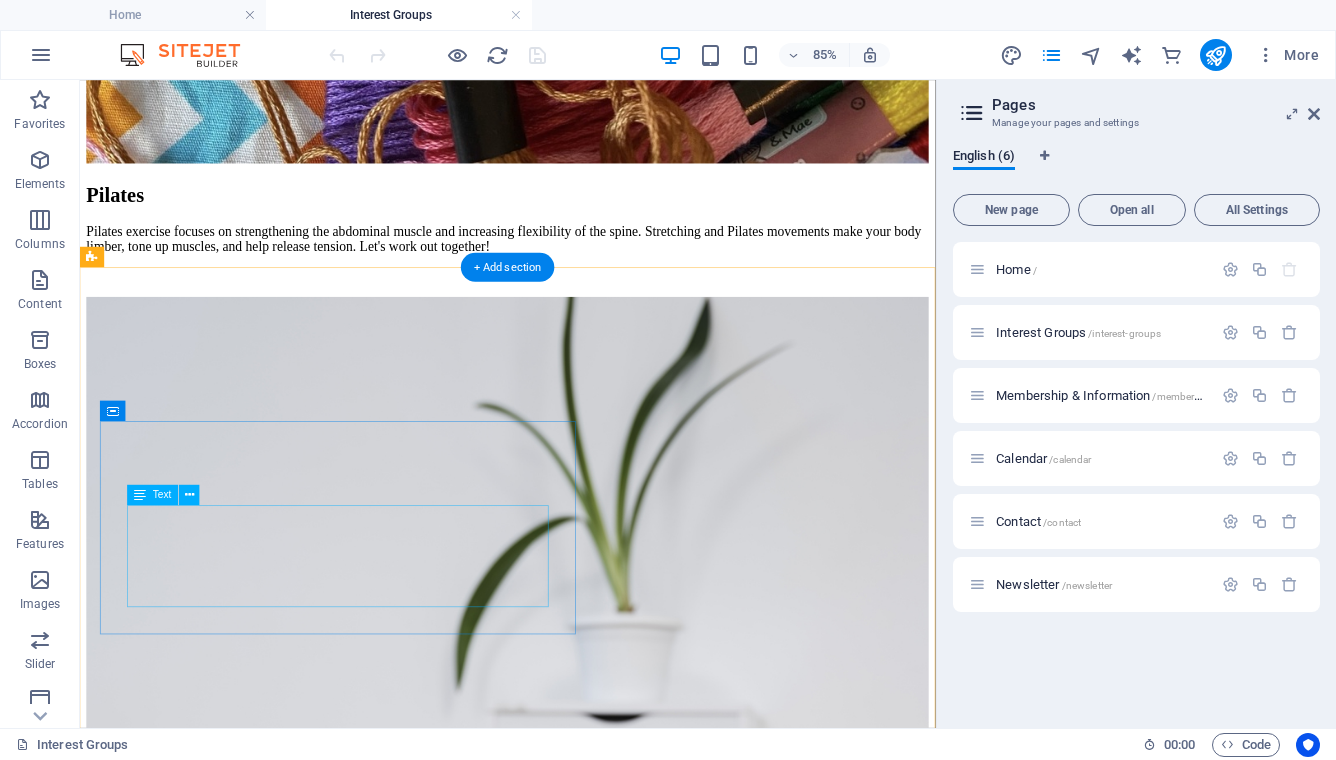 click on "Learn to prepare classic Turkish recipes in a friendly, hands-on setting. Perfect for anyone who loves food, culture, and good company." at bounding box center (583, 6171) 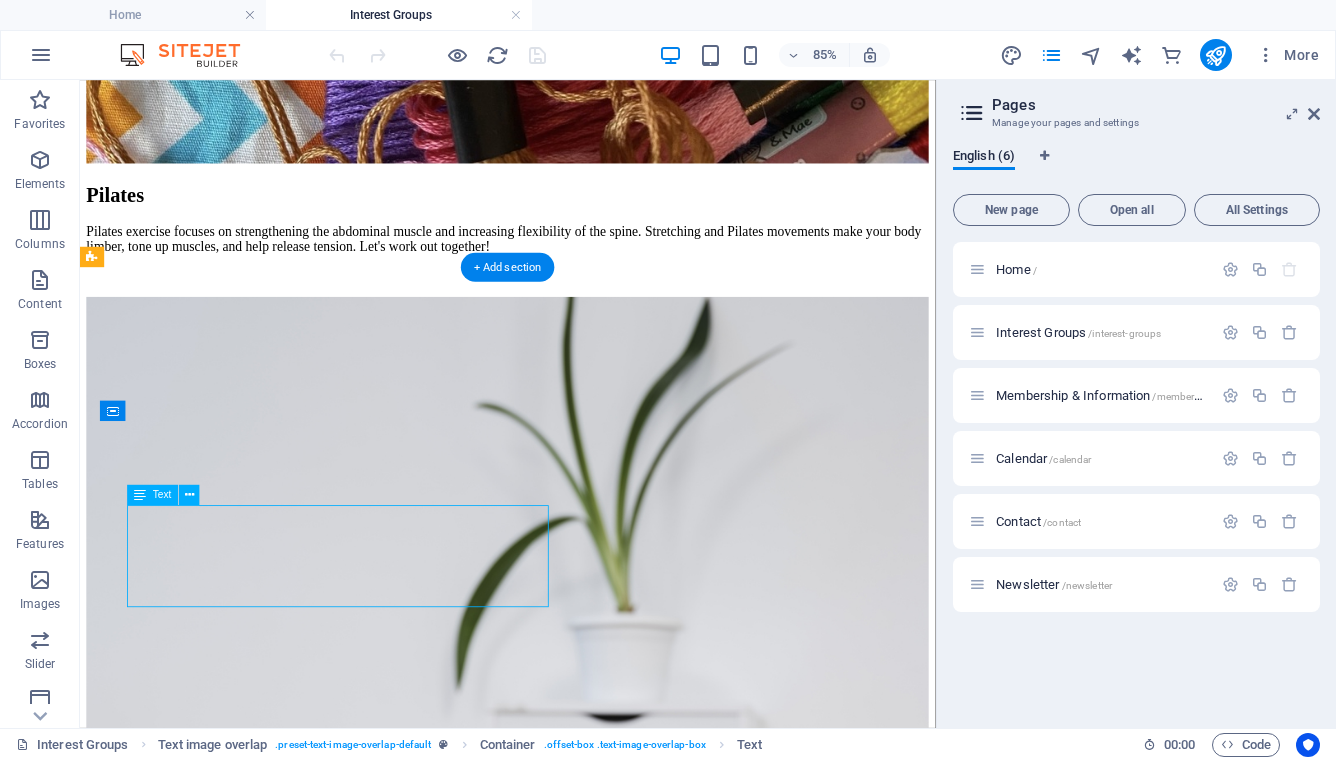 click on "Learn to prepare classic Turkish recipes in a friendly, hands-on setting. Perfect for anyone who loves food, culture, and good company." at bounding box center [583, 6171] 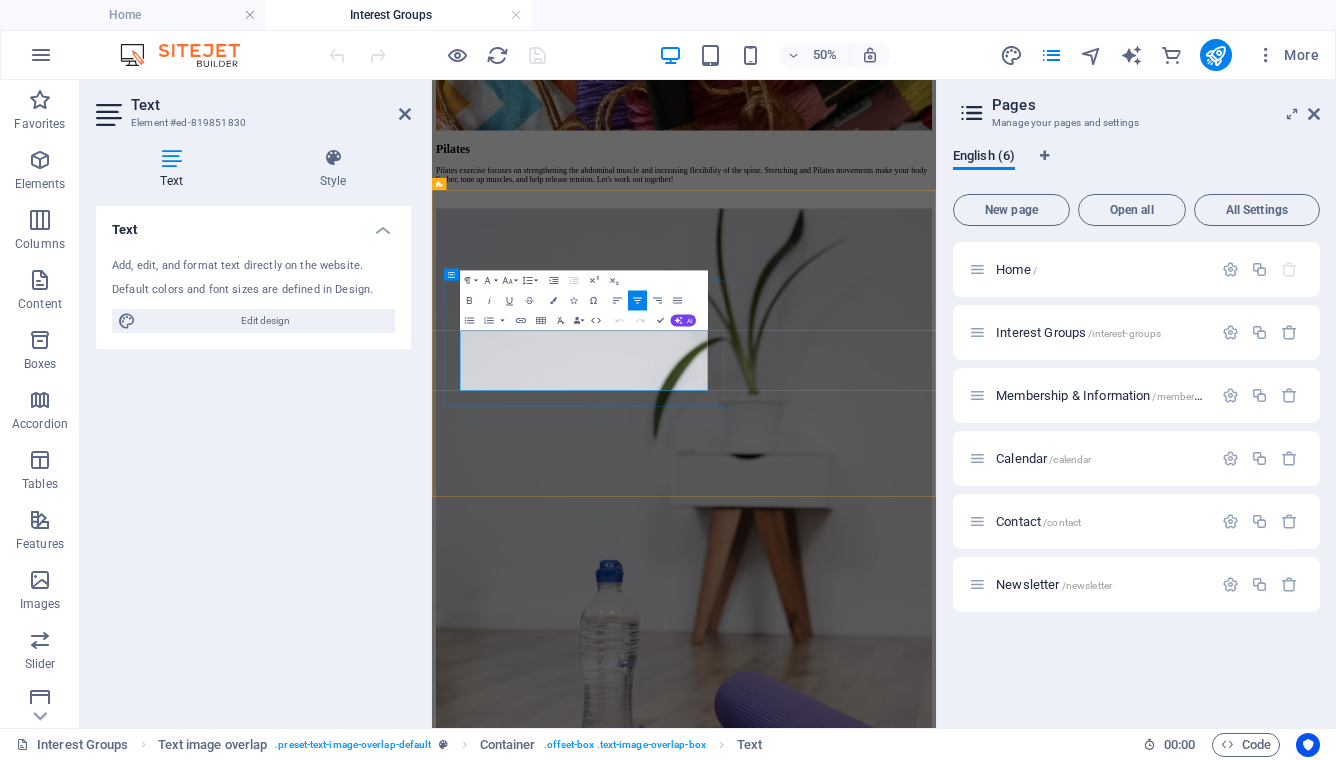 scroll, scrollTop: 7766, scrollLeft: 0, axis: vertical 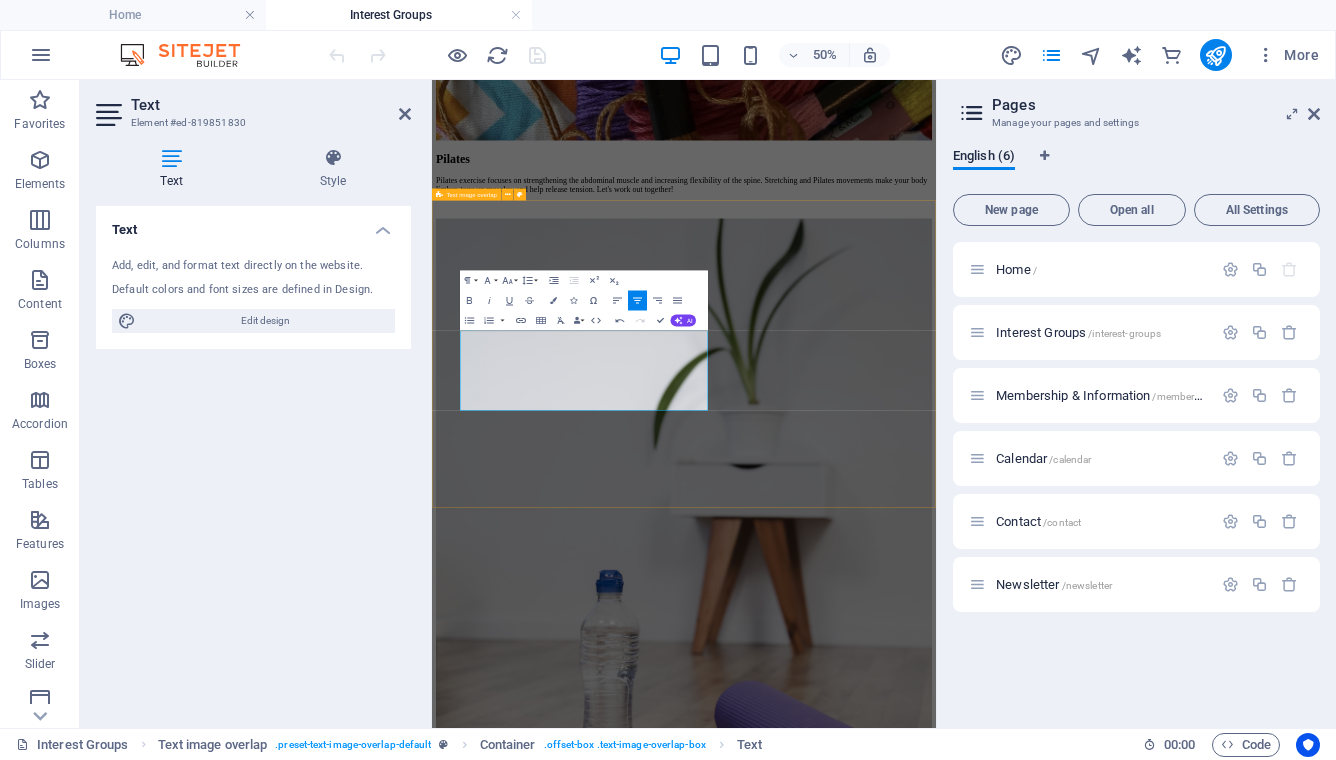 click on "Turkish Cooking Learn to prepare classic Turkish recipes in a friendly, hands-on setting. Perfect for anyone who loves food, culture, and good company." at bounding box center (936, 6661) 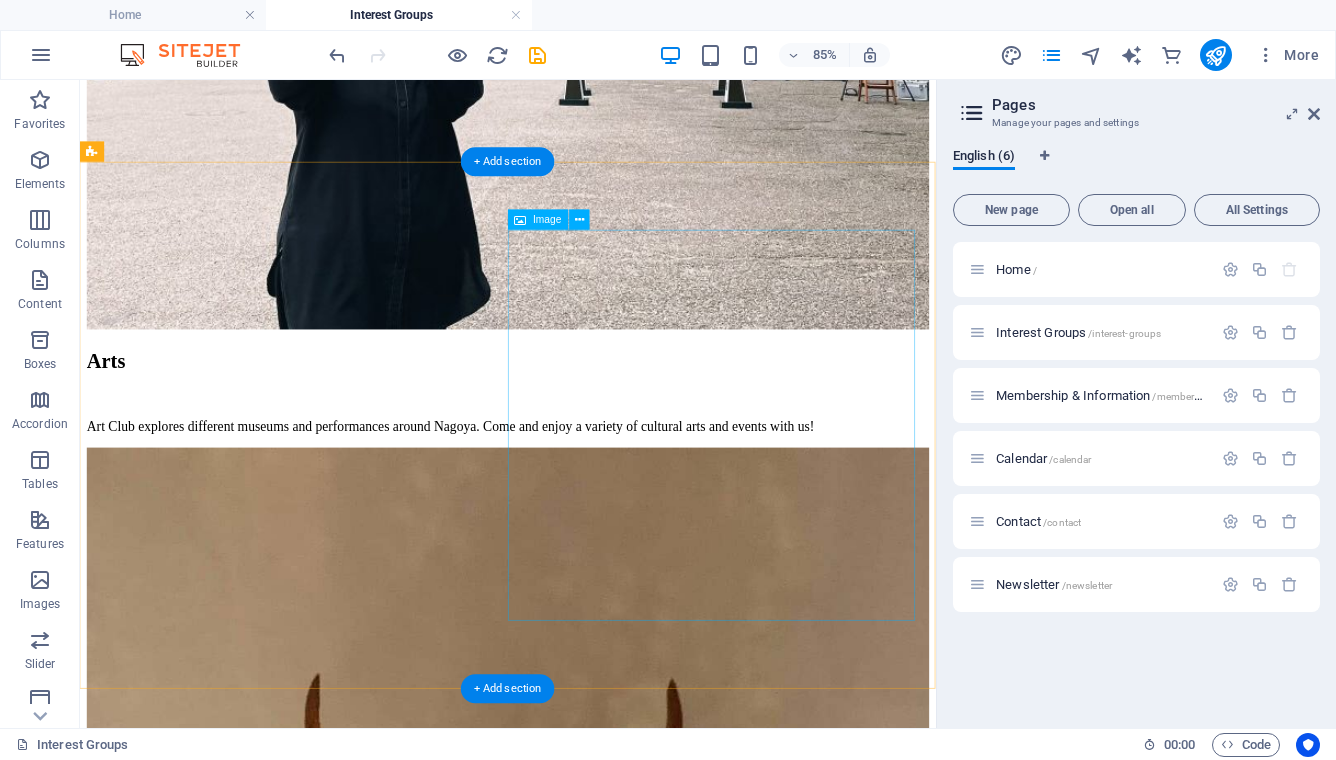 scroll, scrollTop: 2922, scrollLeft: 0, axis: vertical 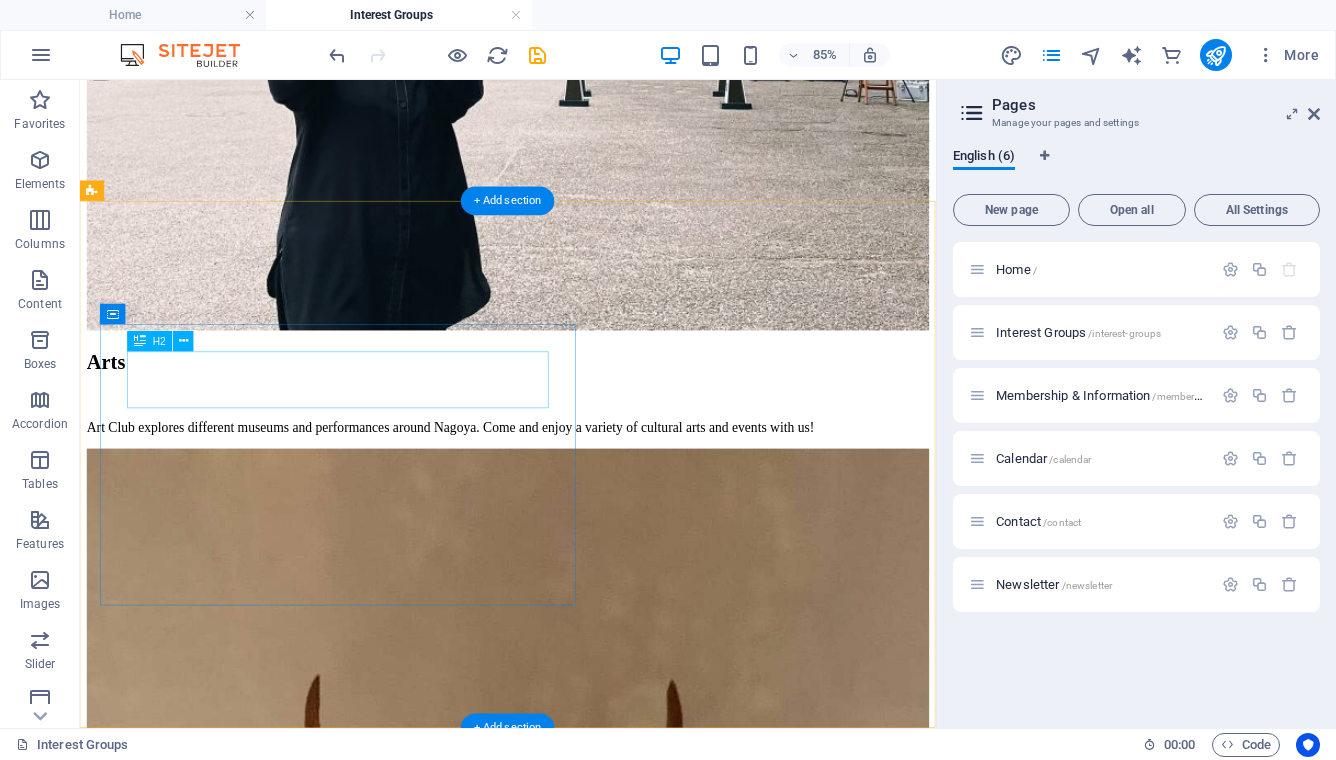 click on "Ikebana" at bounding box center [583, 2821] 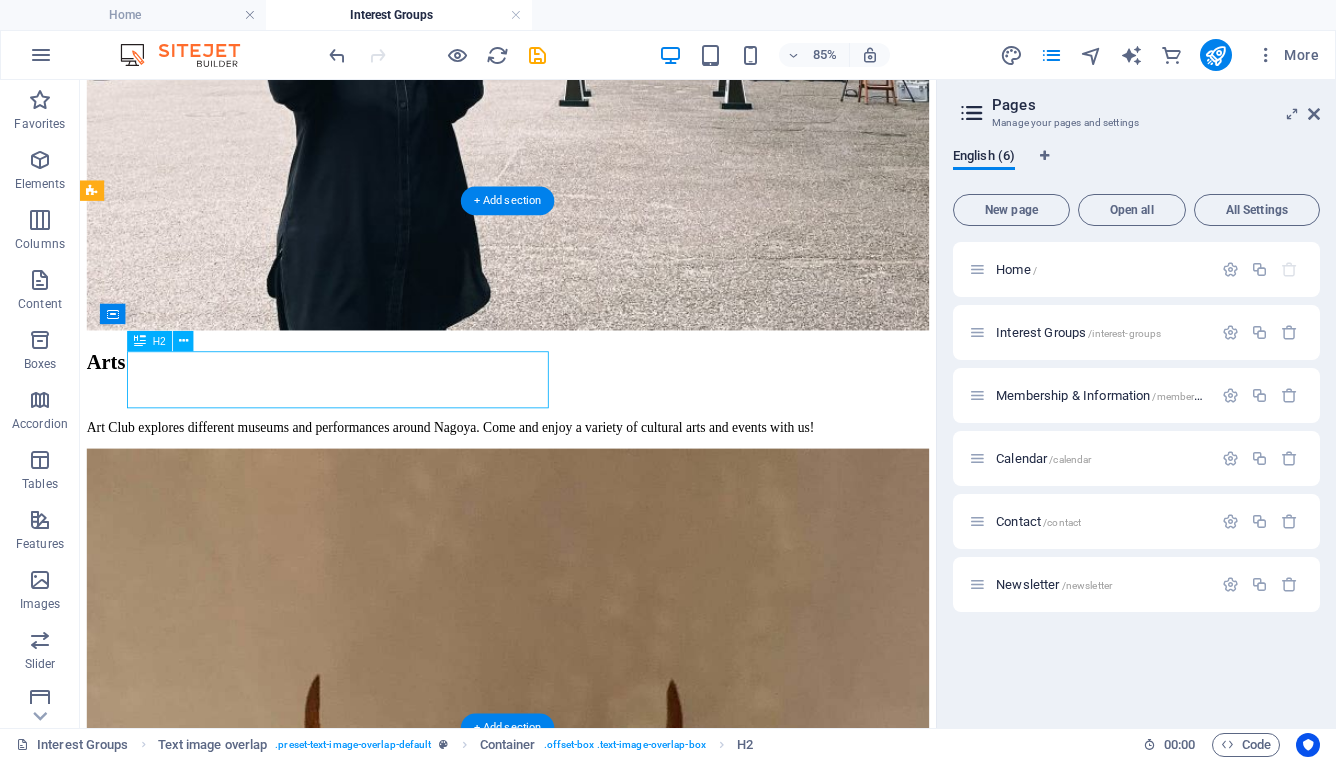 click on "Ikebana" at bounding box center (583, 2821) 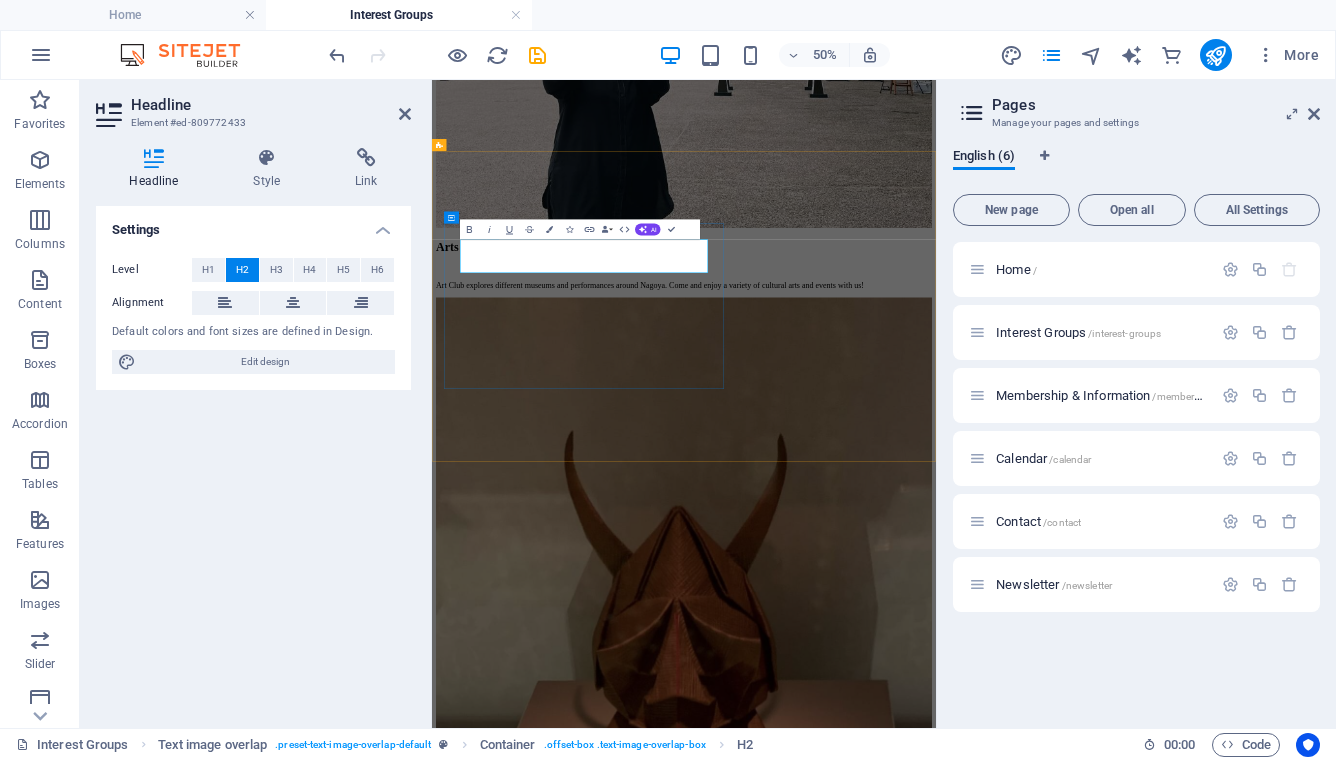 click on "Ikebana" at bounding box center (936, 2823) 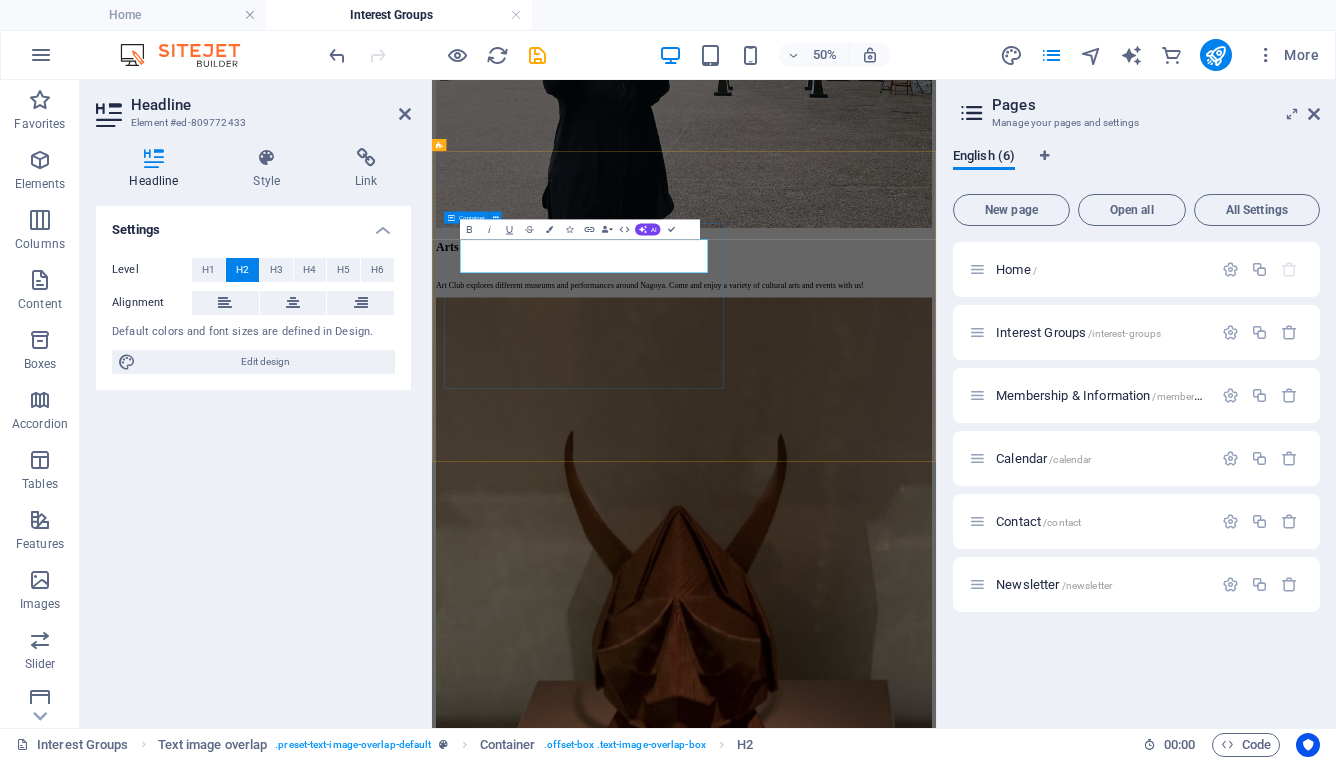 click on "Ikebana It is more than simply putting flowers in a container. It is a disciplined art form in which the arrangement is a living thing where nature and humanity are brought together." at bounding box center [936, 2868] 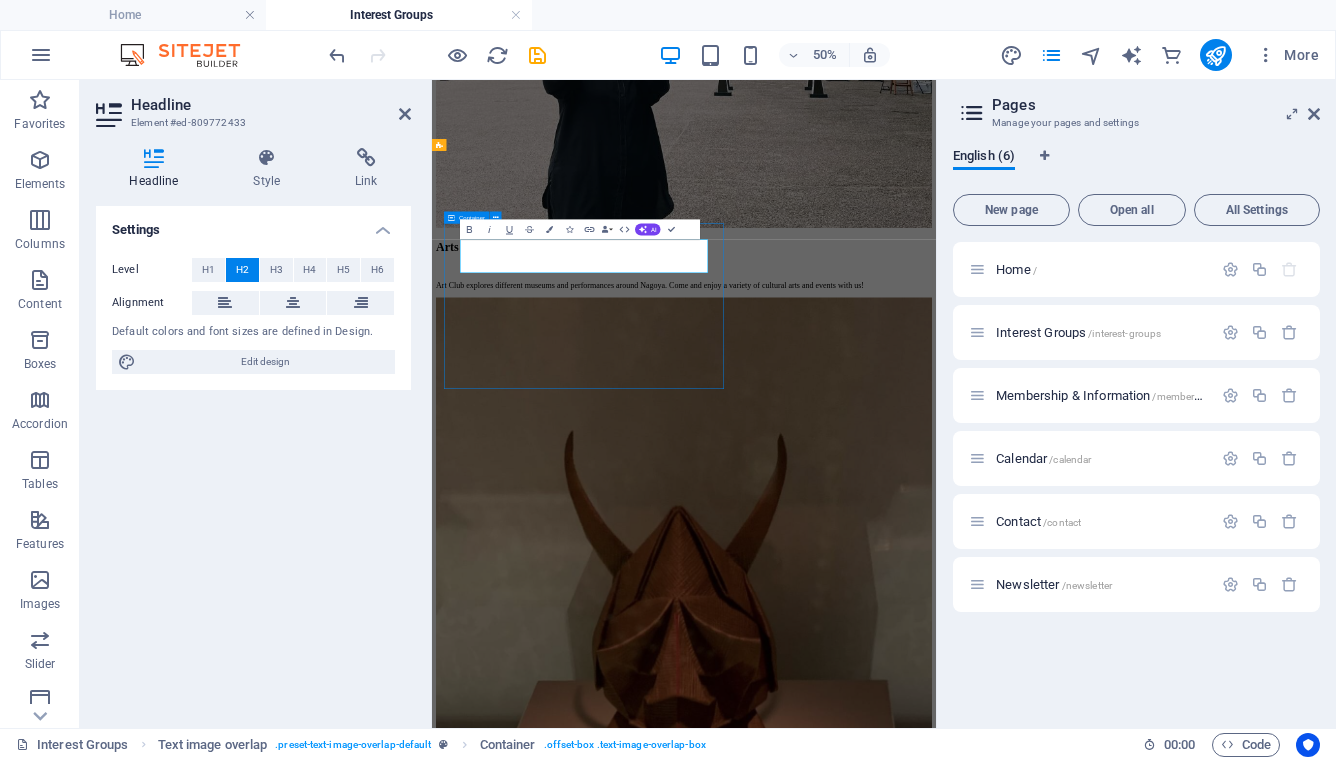 scroll, scrollTop: 2922, scrollLeft: 0, axis: vertical 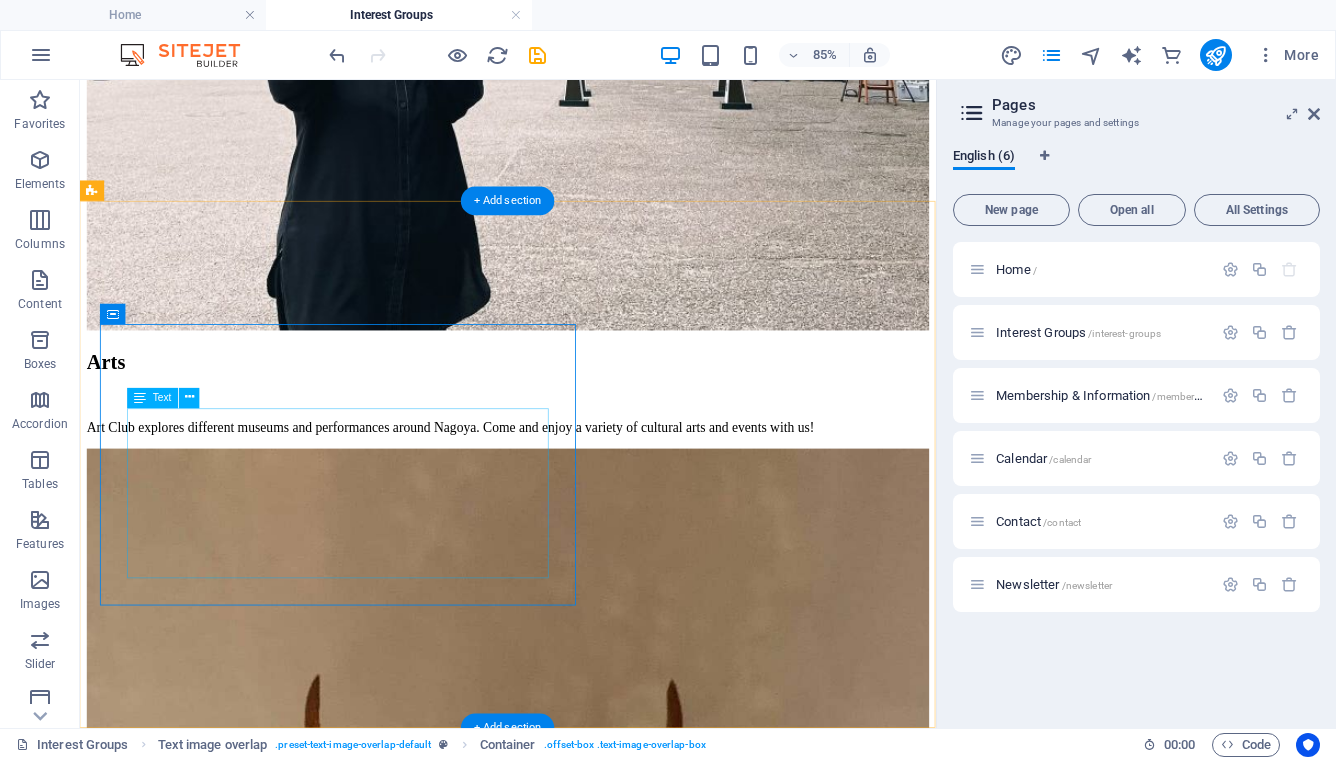 click on "It is more than simply putting flowers in a container. It is a disciplined art form in which the arrangement is a living thing where nature and humanity are brought together." at bounding box center [583, 2890] 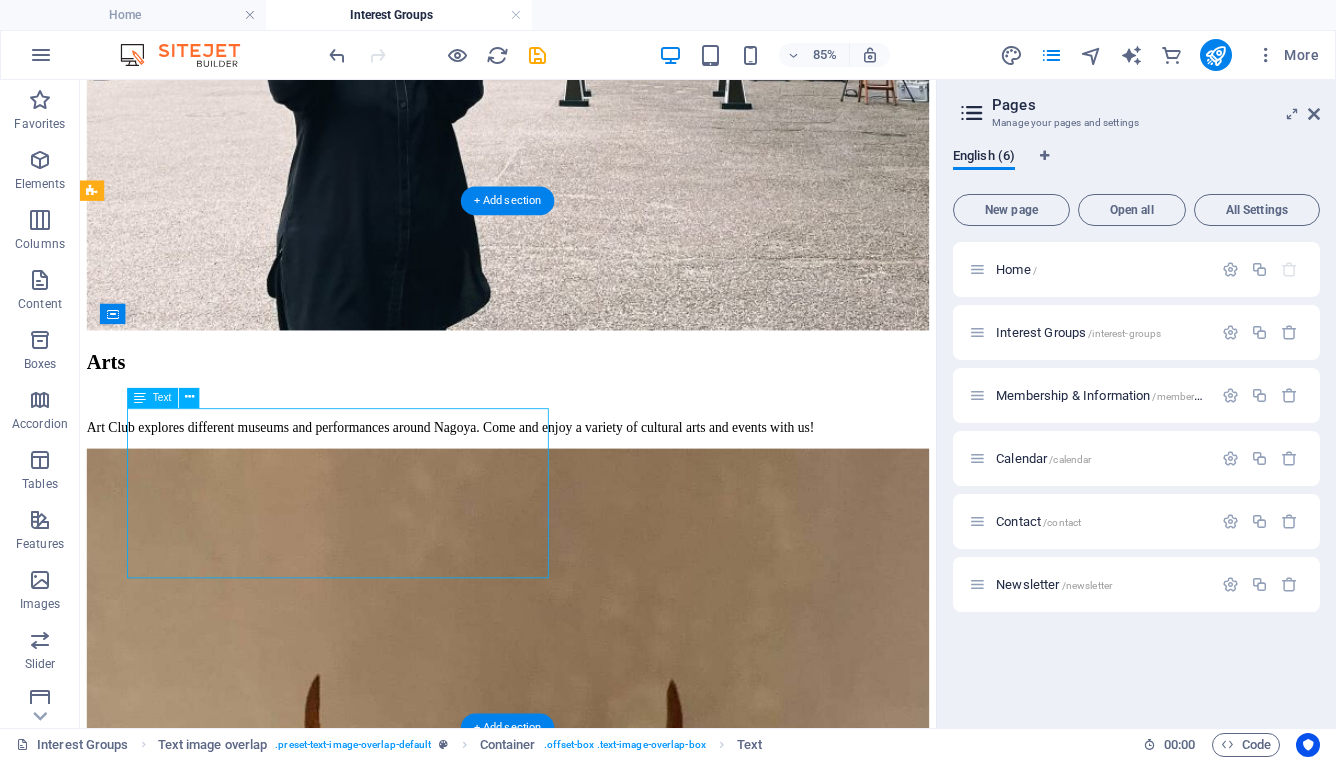 click on "It is more than simply putting flowers in a container. It is a disciplined art form in which the arrangement is a living thing where nature and humanity are brought together." at bounding box center [583, 2890] 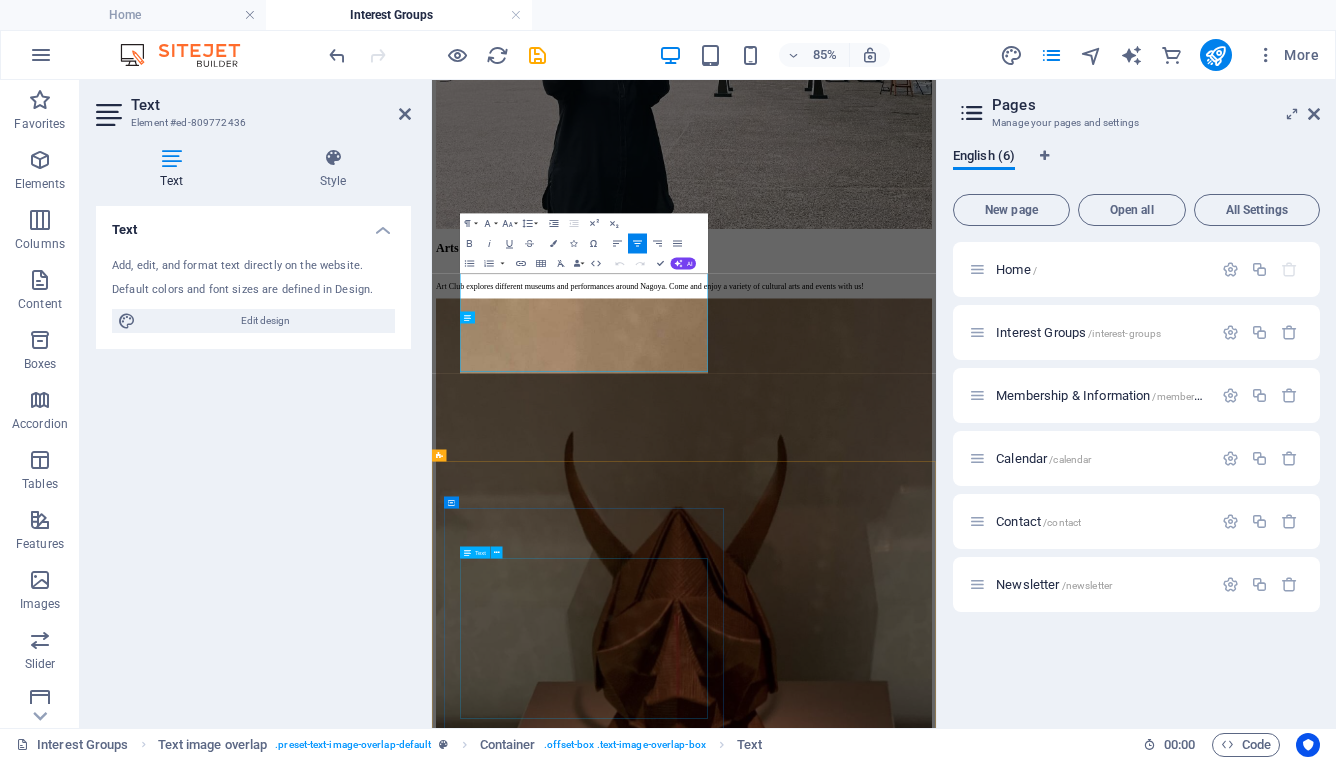 scroll, scrollTop: 2924, scrollLeft: 0, axis: vertical 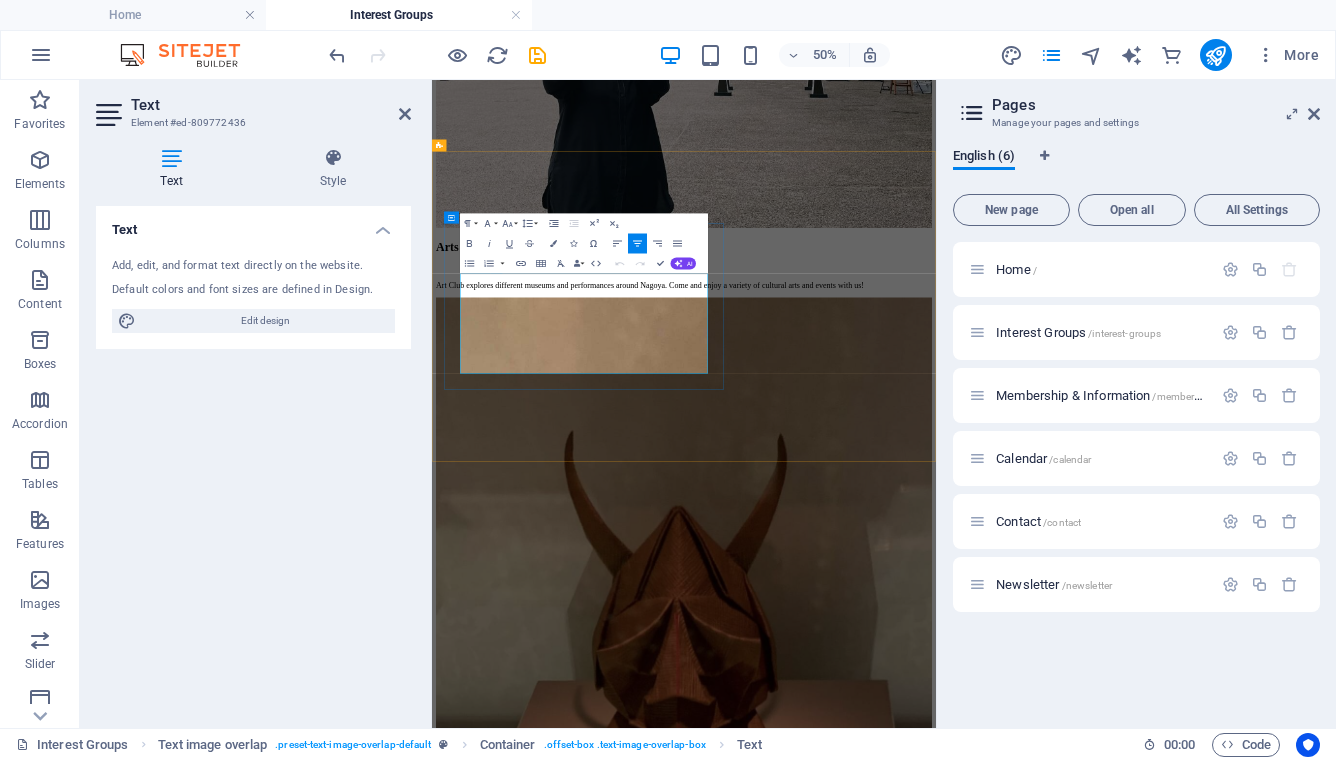 click on "It is more than simply putting flowers in a container. It is a disciplined art form in which the arrangement is a living thing where nature and humanity are brought together." at bounding box center (936, 2909) 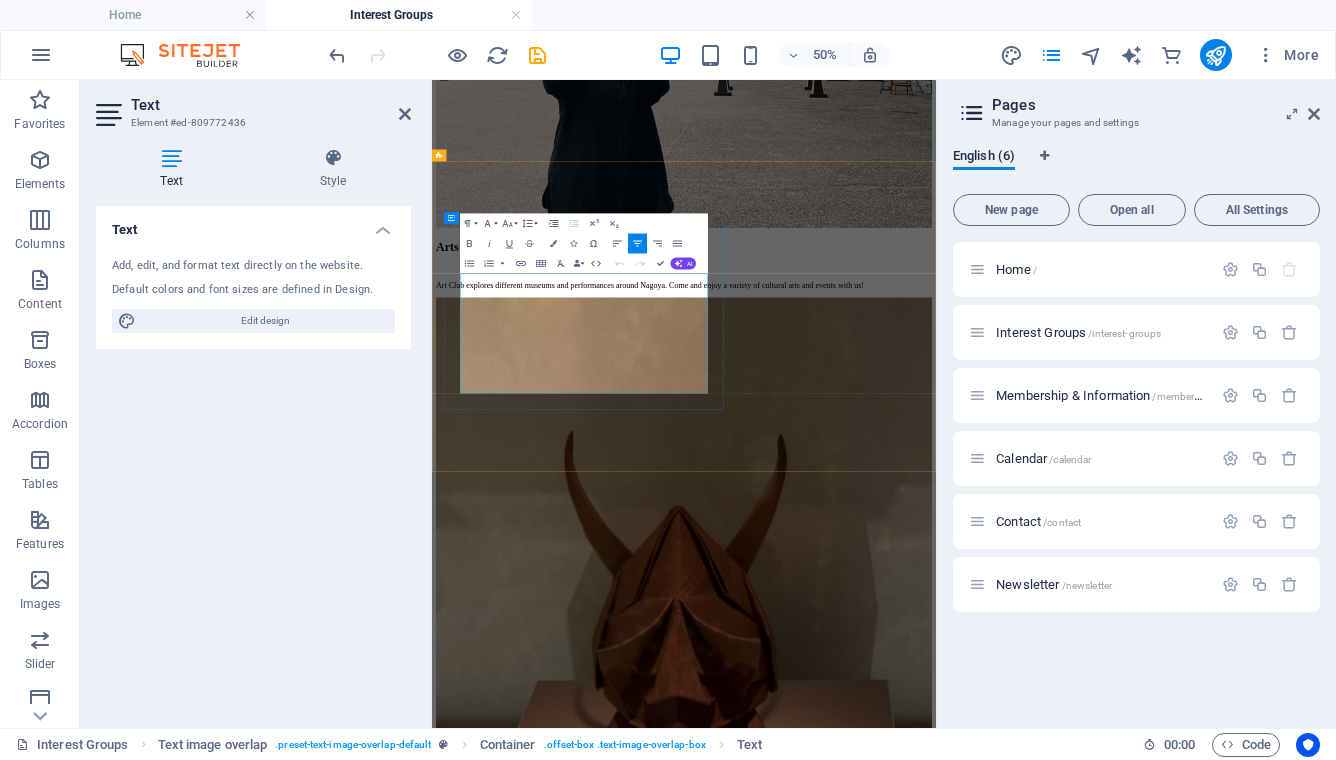 scroll, scrollTop: 2904, scrollLeft: 0, axis: vertical 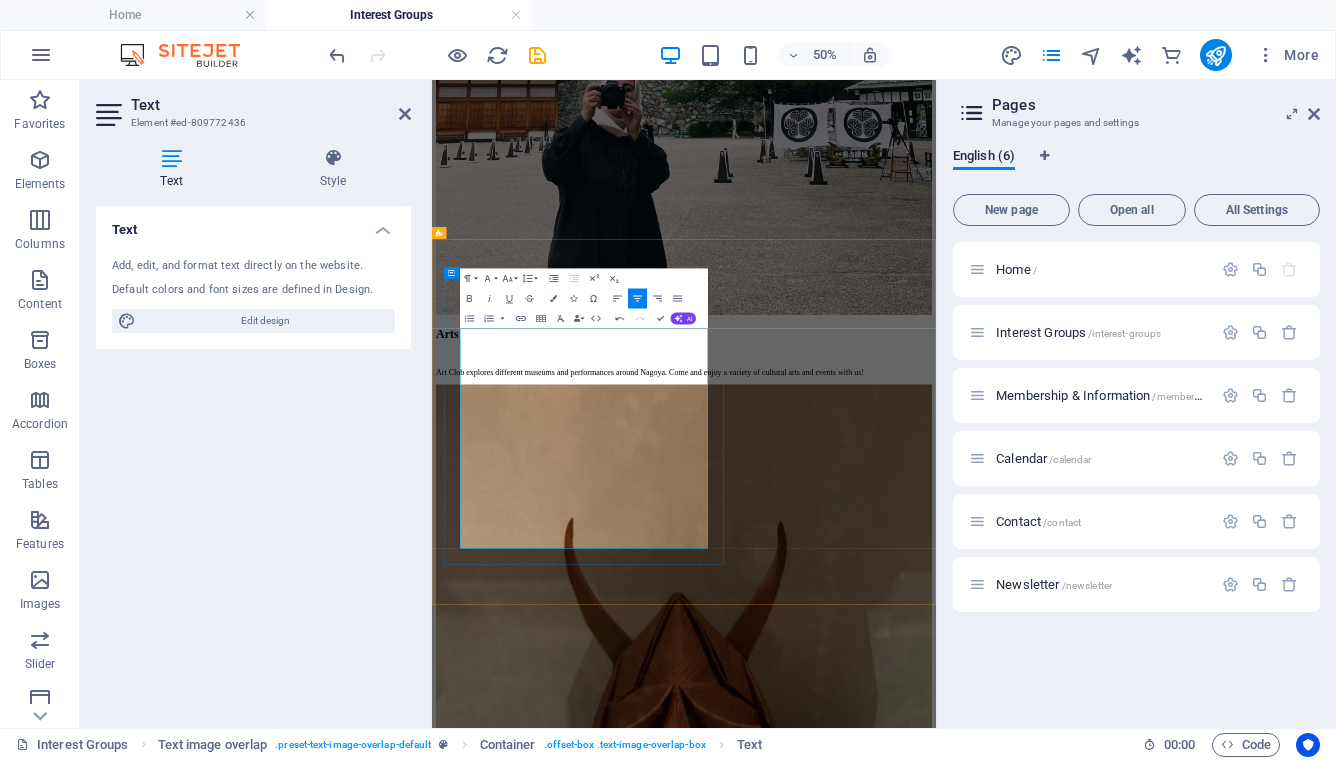 click on "Calligraphy is an artistic way of writing and drawing using proper brush strokes, supplies and ink. There are three different styles of calligraphy which will be taught; traditional, stylish, and artistic." at bounding box center [936, 3136] 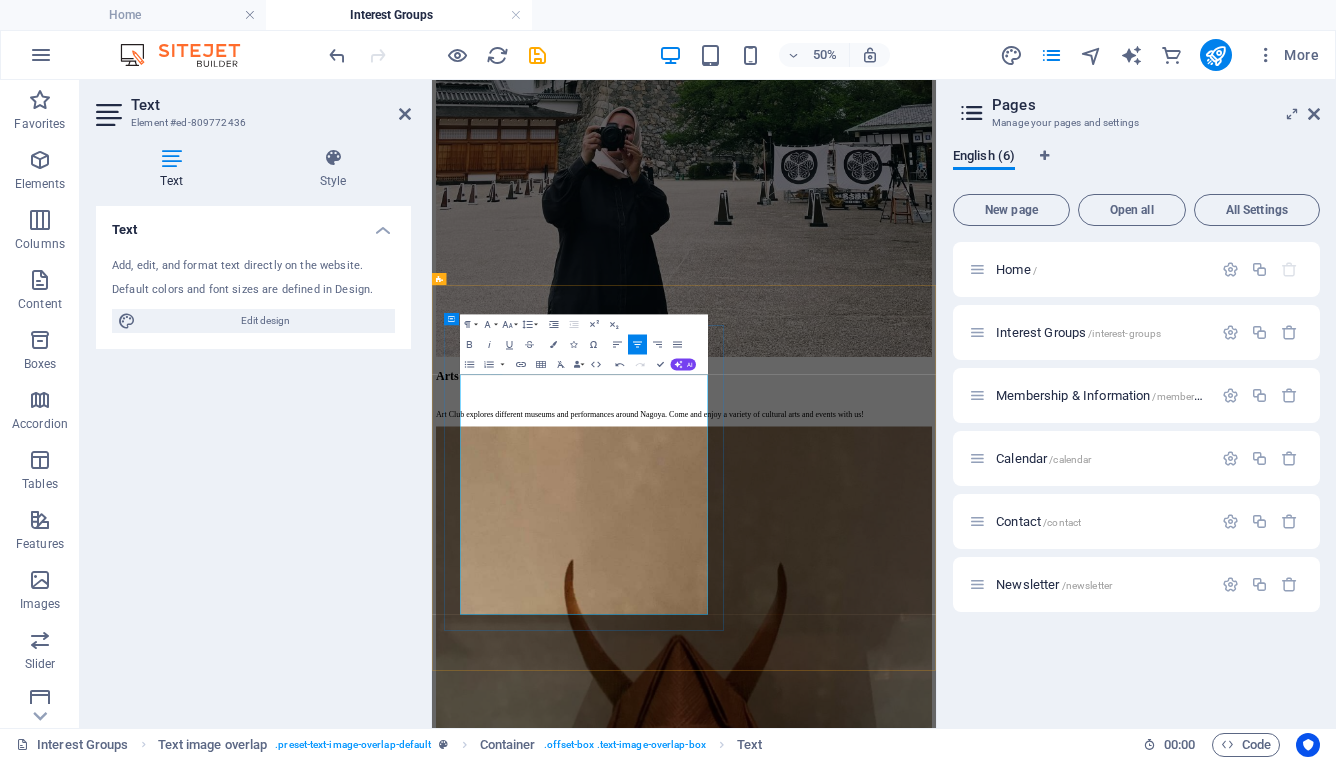 scroll, scrollTop: 2657, scrollLeft: 0, axis: vertical 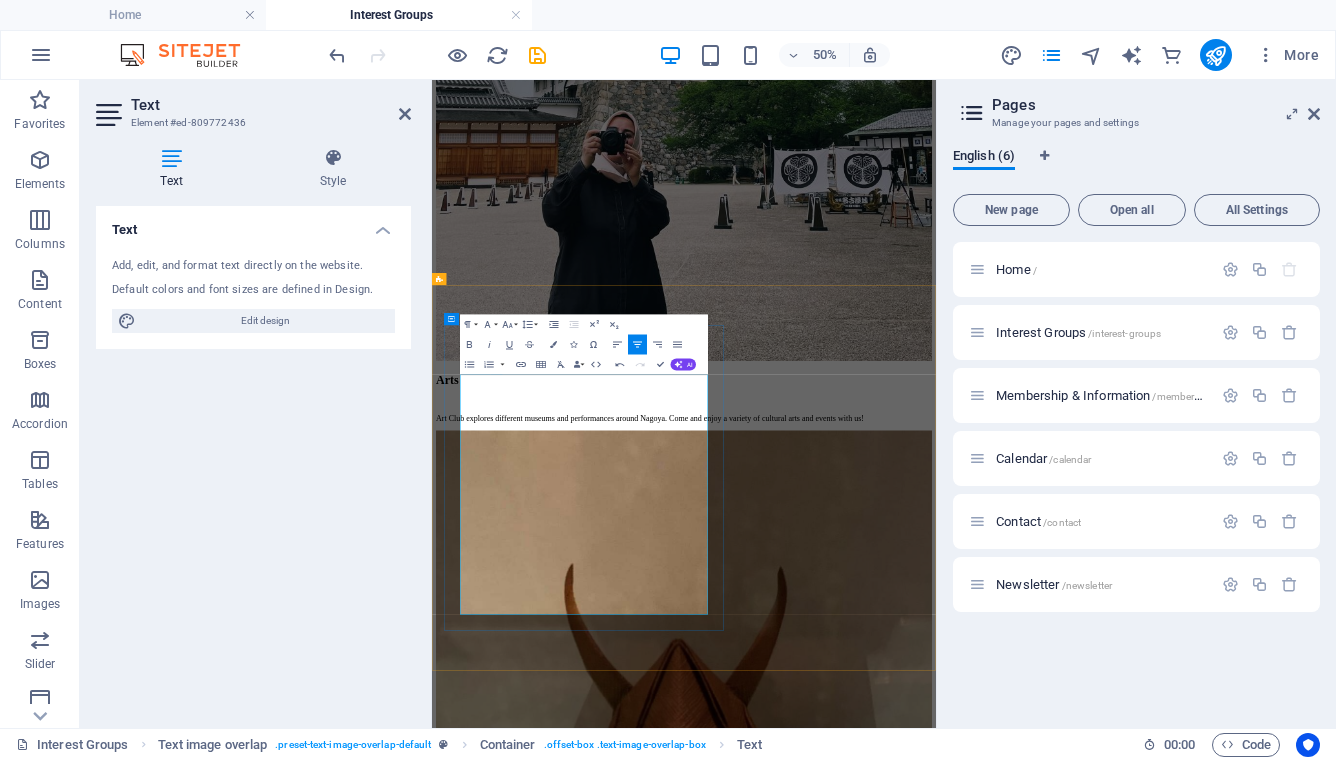 click at bounding box center (936, 3133) 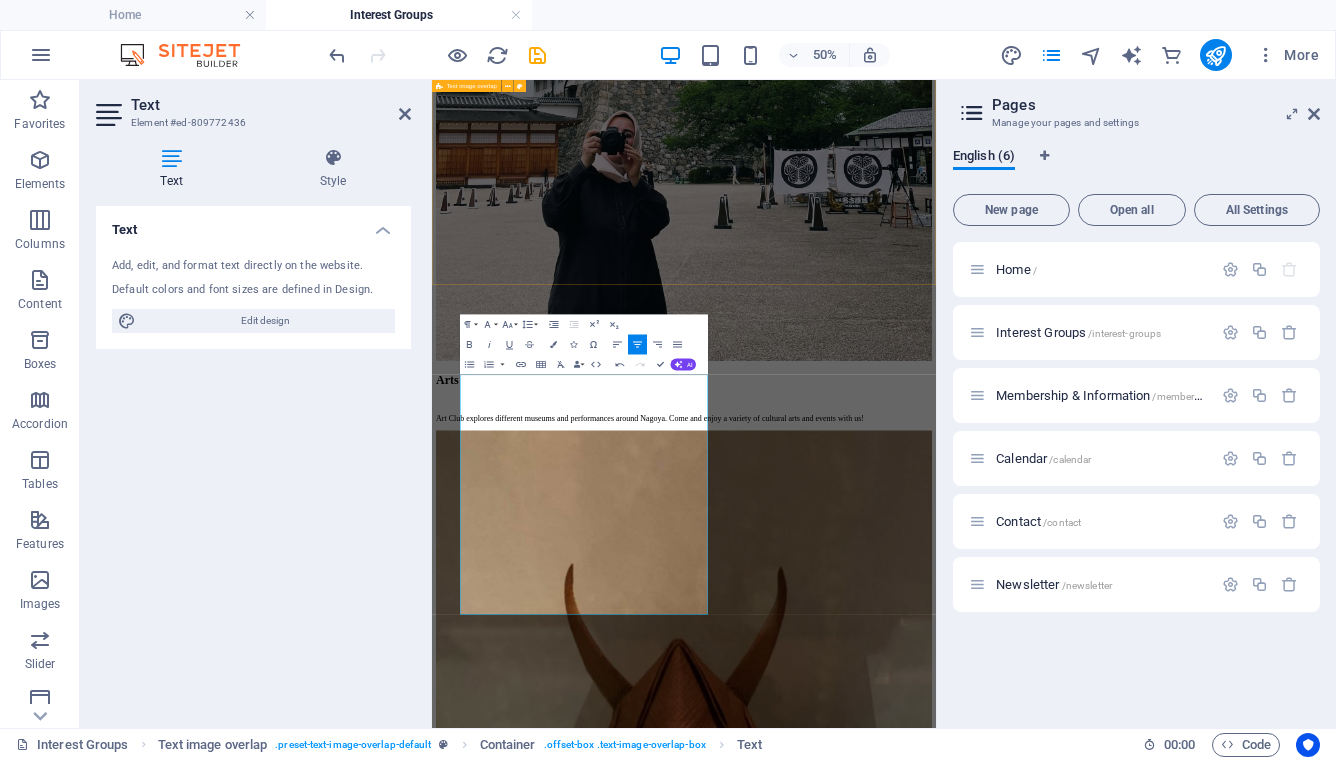 click on "Book Club Discover new stories and perspectives each month as we read and discuss books chosen by our members. All selections are in English. Join us and let great books spark great conversations!" at bounding box center [936, 2582] 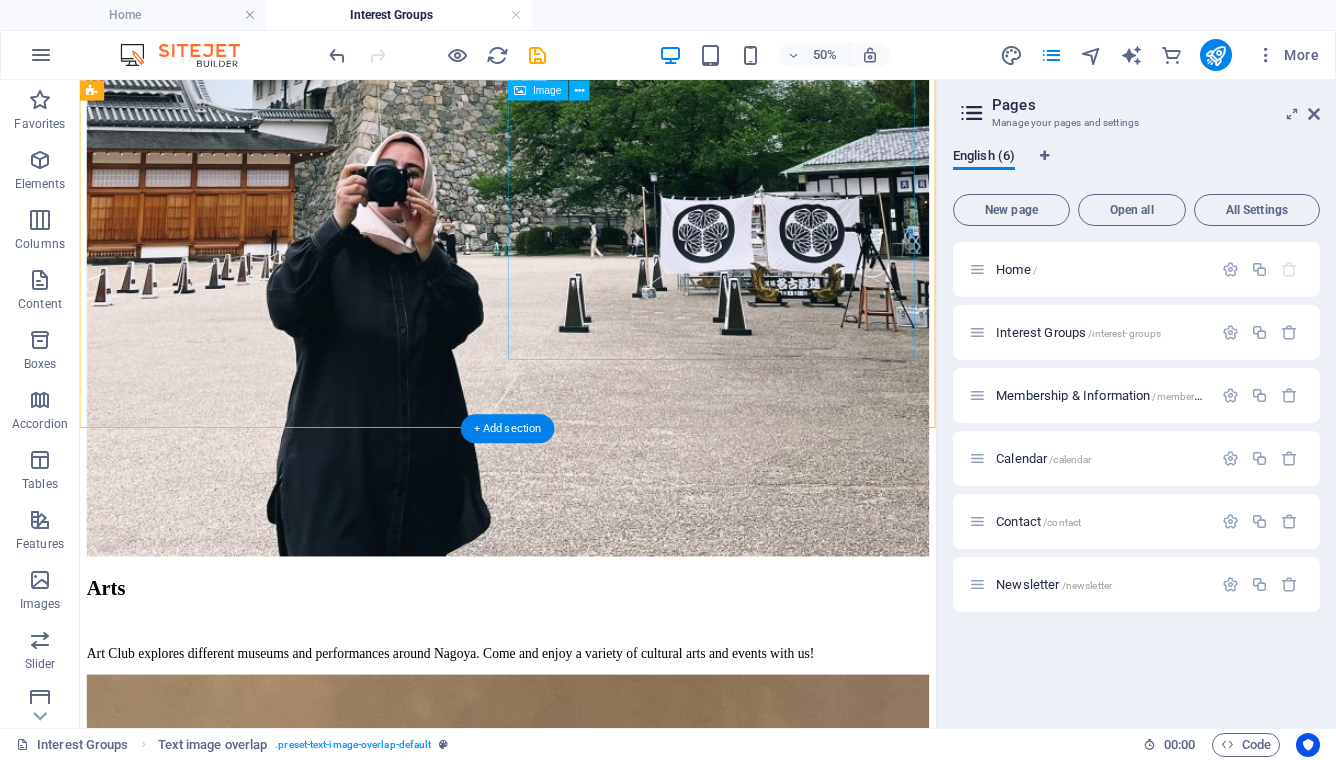 scroll, scrollTop: 2655, scrollLeft: 0, axis: vertical 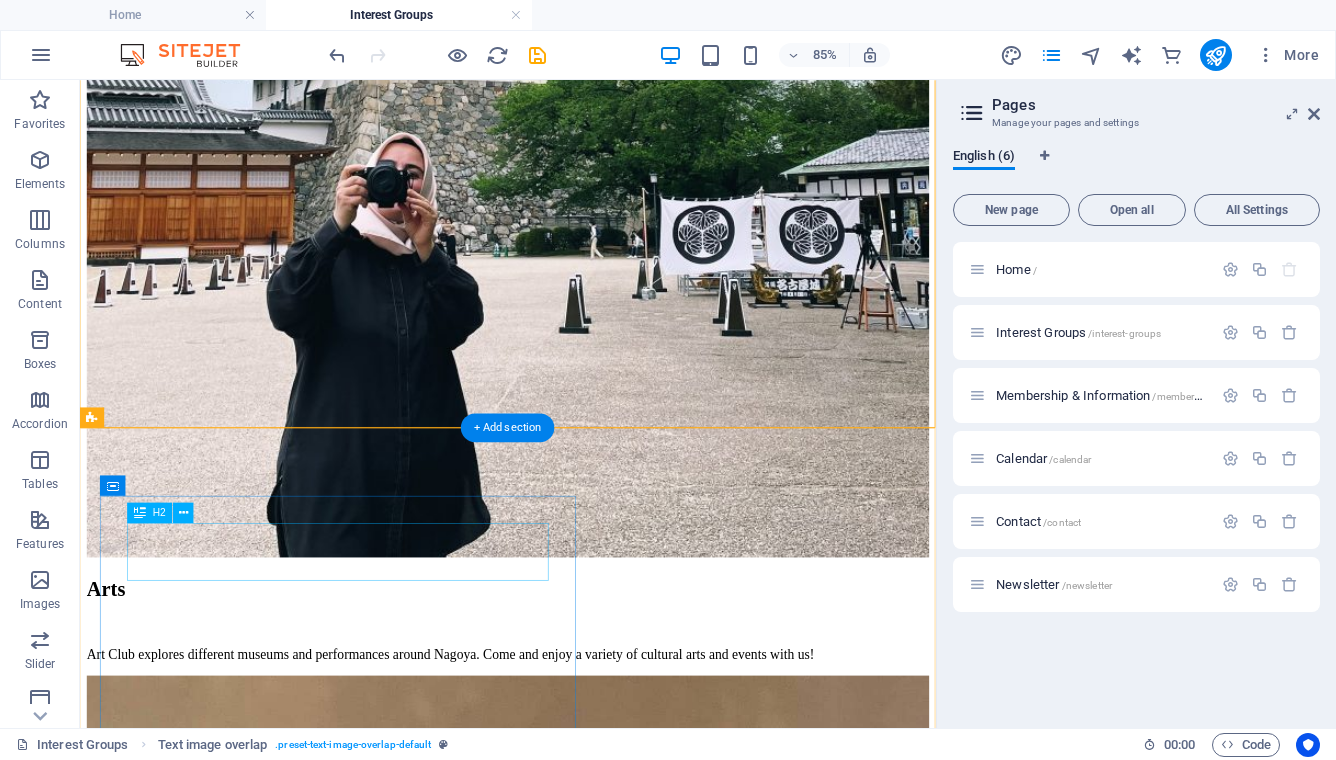 click on "Ikebana" at bounding box center [583, 3088] 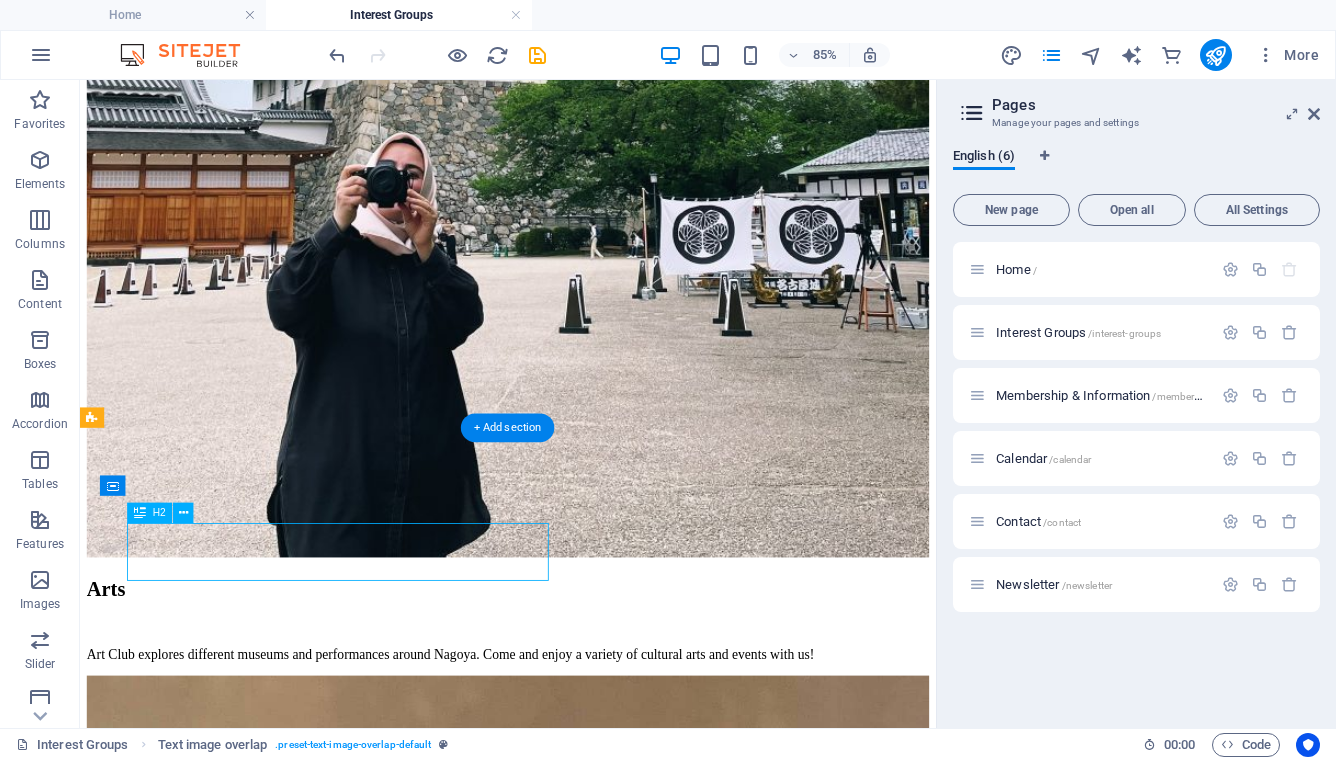 click on "Ikebana" at bounding box center (583, 3088) 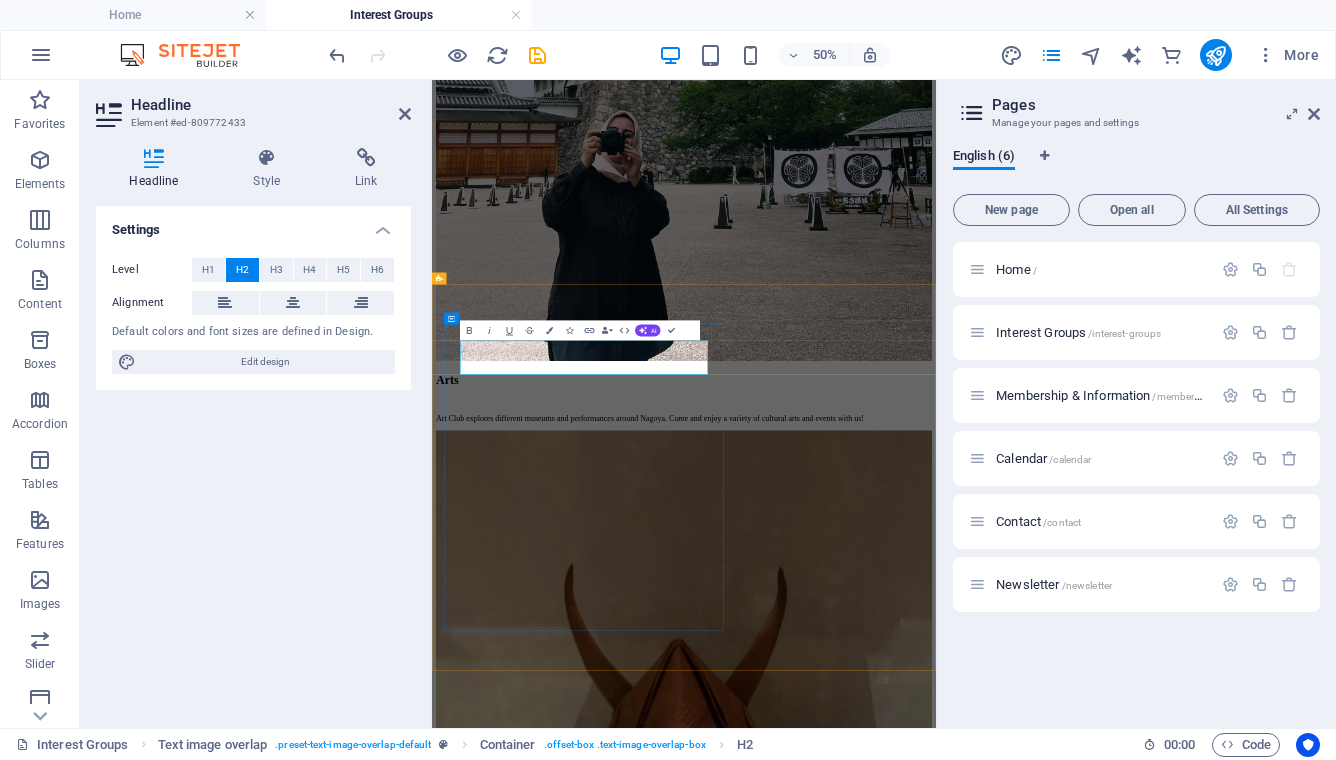click on "Ikebana" at bounding box center [936, 3090] 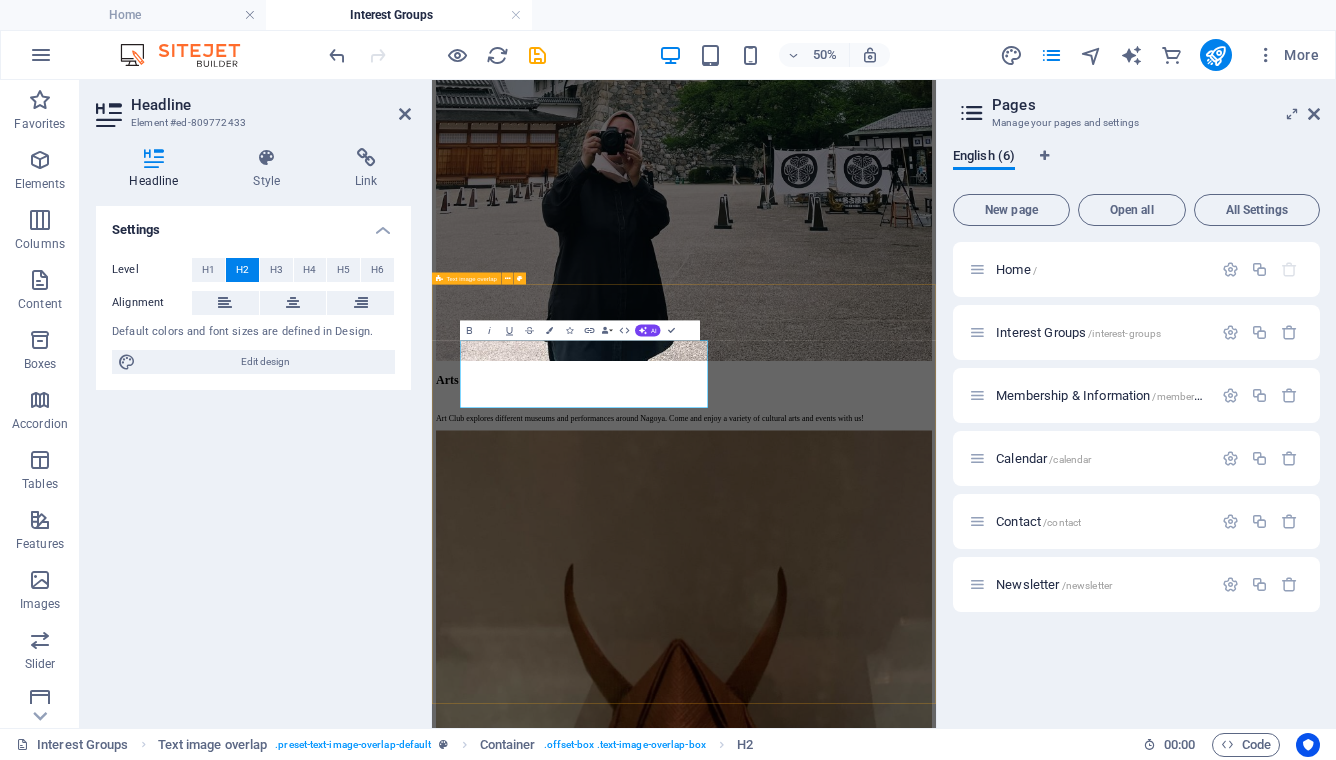 click on "Ikebana & Calligraphy  It is more than simply putting flowers in a container. It is a disciplined art form in which the arrangement is a living thing where nature and humanity are brought together.  Calligraphy is an artistic way of writing and drawing using proper brush strokes, supplies and ink. There are three different styles of calligraphy which will be taught; traditional, stylish, and artistic." at bounding box center (936, 3672) 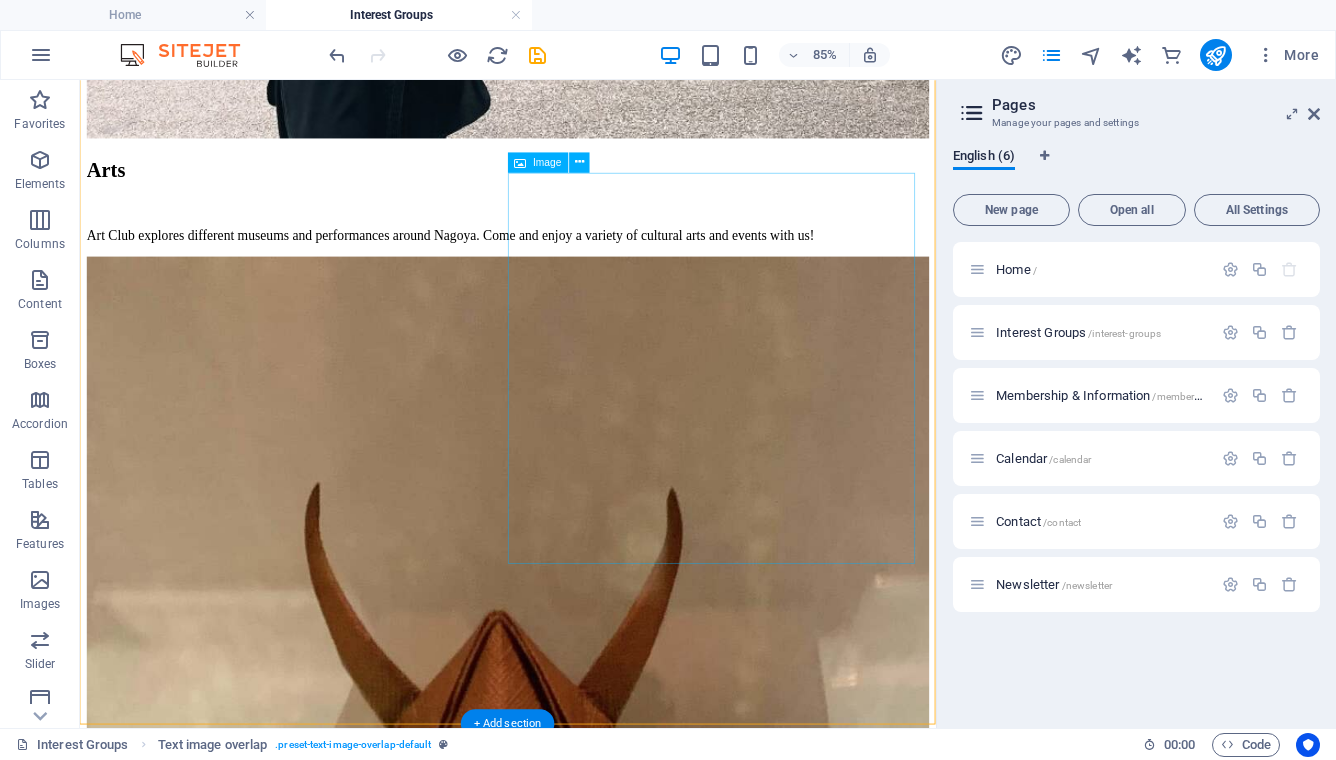 scroll, scrollTop: 3166, scrollLeft: 0, axis: vertical 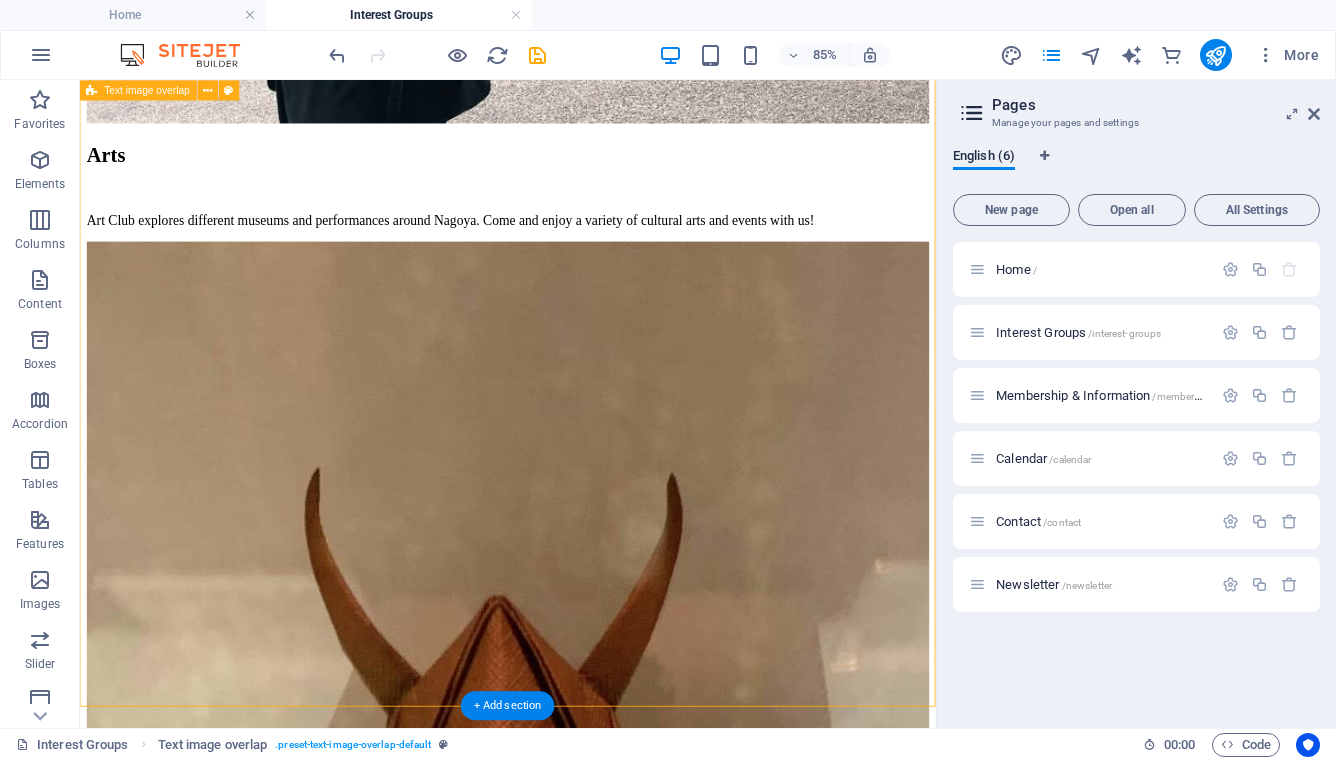 click on "Ikebana & Calligraphy  It is more than simply putting flowers in a container. It is a disciplined art form in which the arrangement is a living thing where nature and humanity are brought together.  Calligraphy is an artistic way of writing and drawing using proper brush strokes, supplies and ink. There are three different styles of calligraphy which will be taught; traditional, stylish, and artistic." at bounding box center [583, 3157] 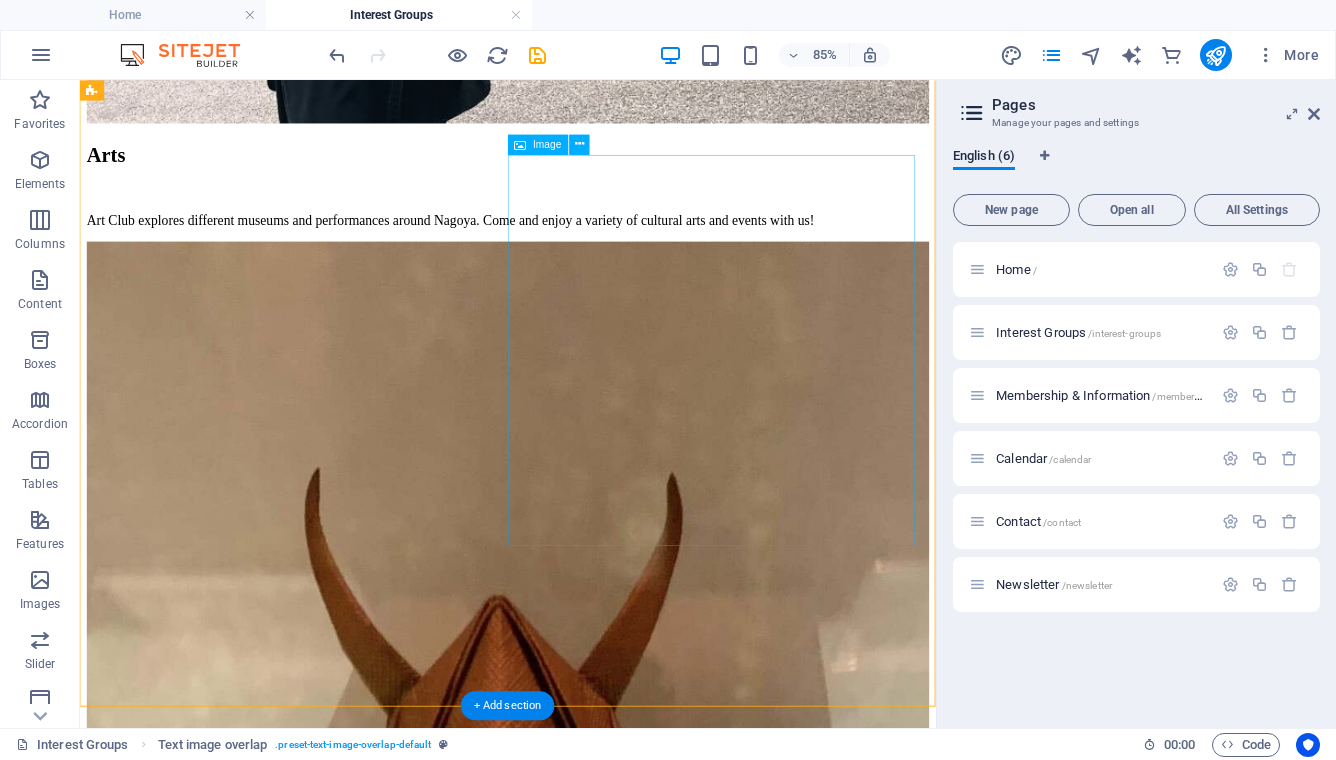 click at bounding box center [583, 3294] 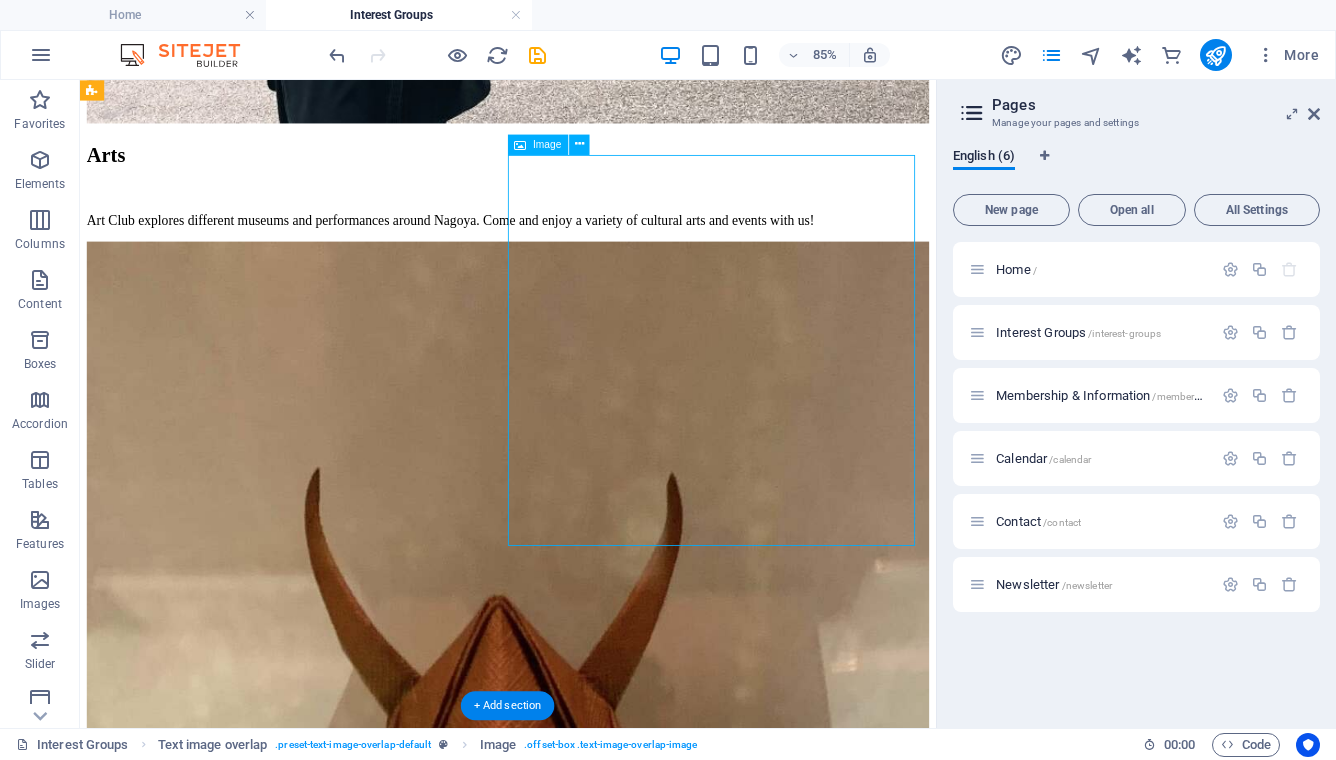 drag, startPoint x: 904, startPoint y: 466, endPoint x: 927, endPoint y: 461, distance: 23.537205 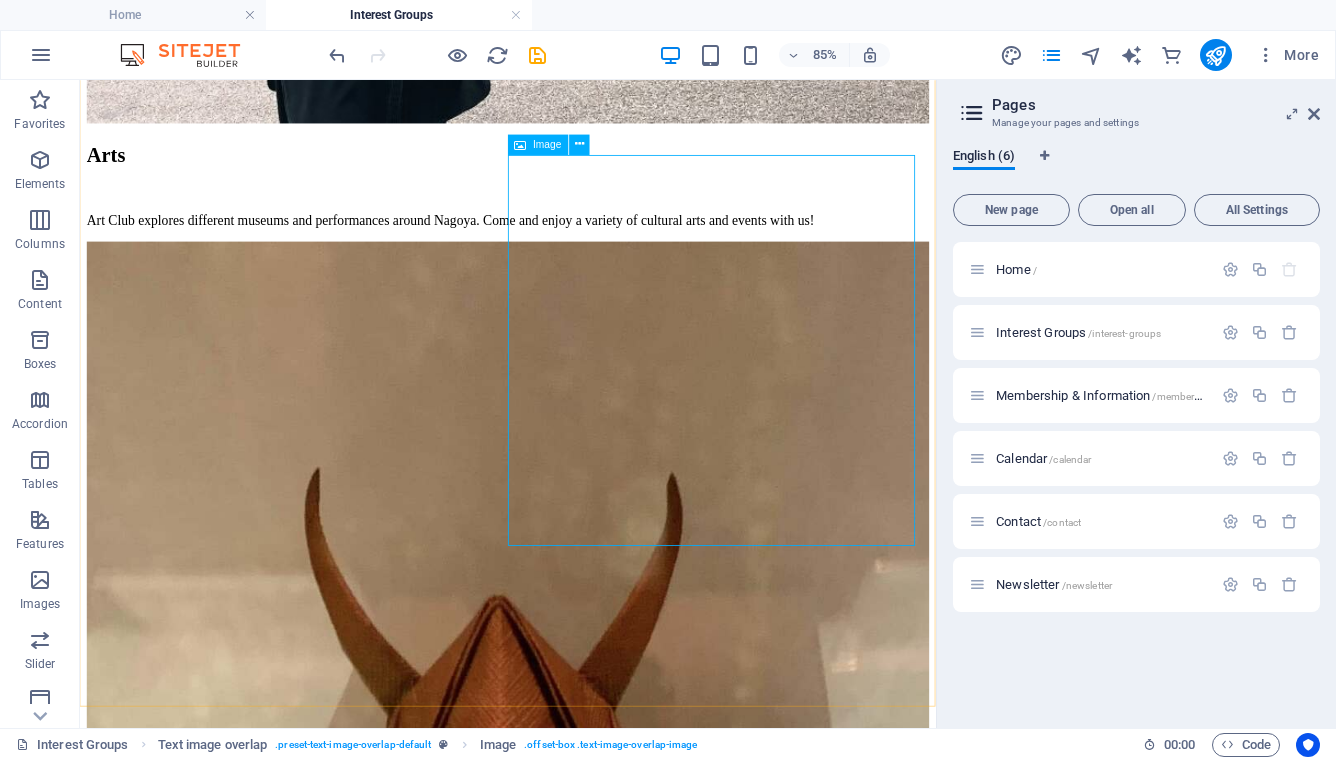 click on "Image" at bounding box center [547, 144] 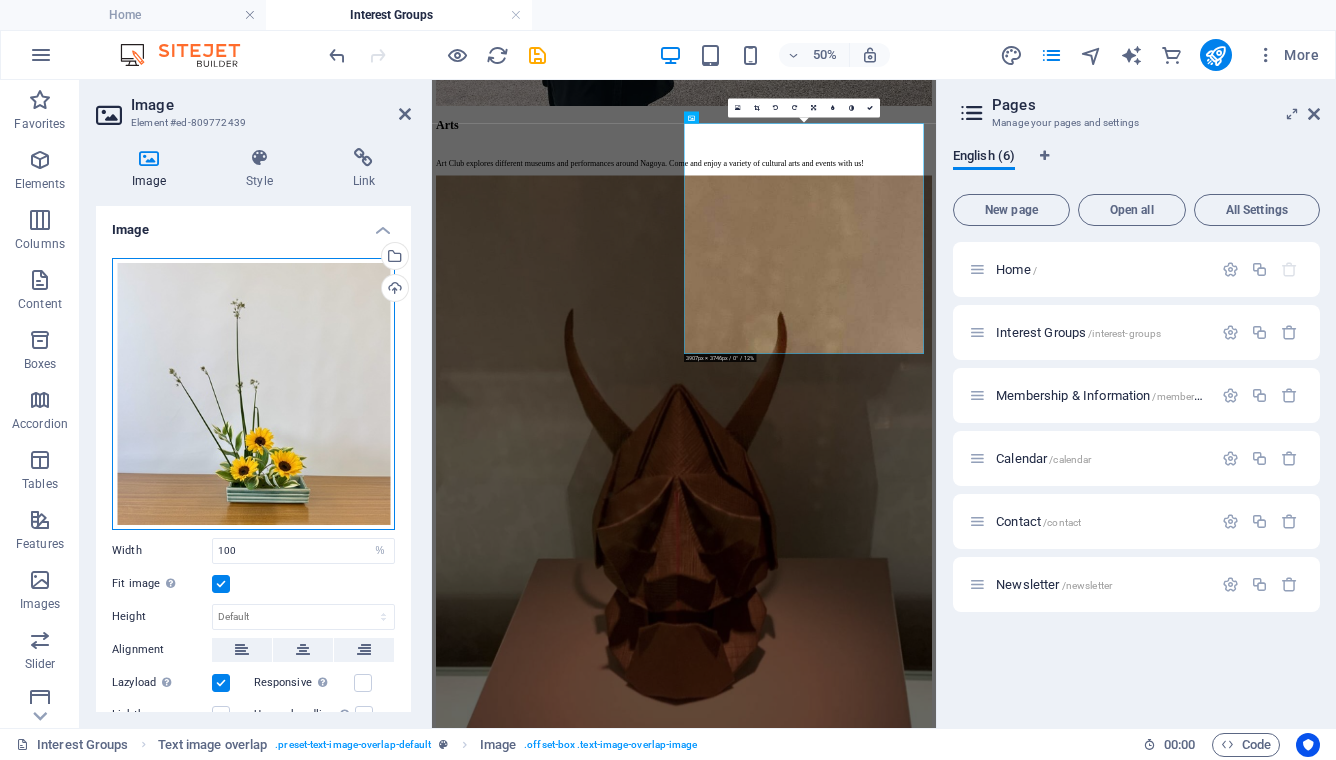 drag, startPoint x: 259, startPoint y: 338, endPoint x: 281, endPoint y: 337, distance: 22.022715 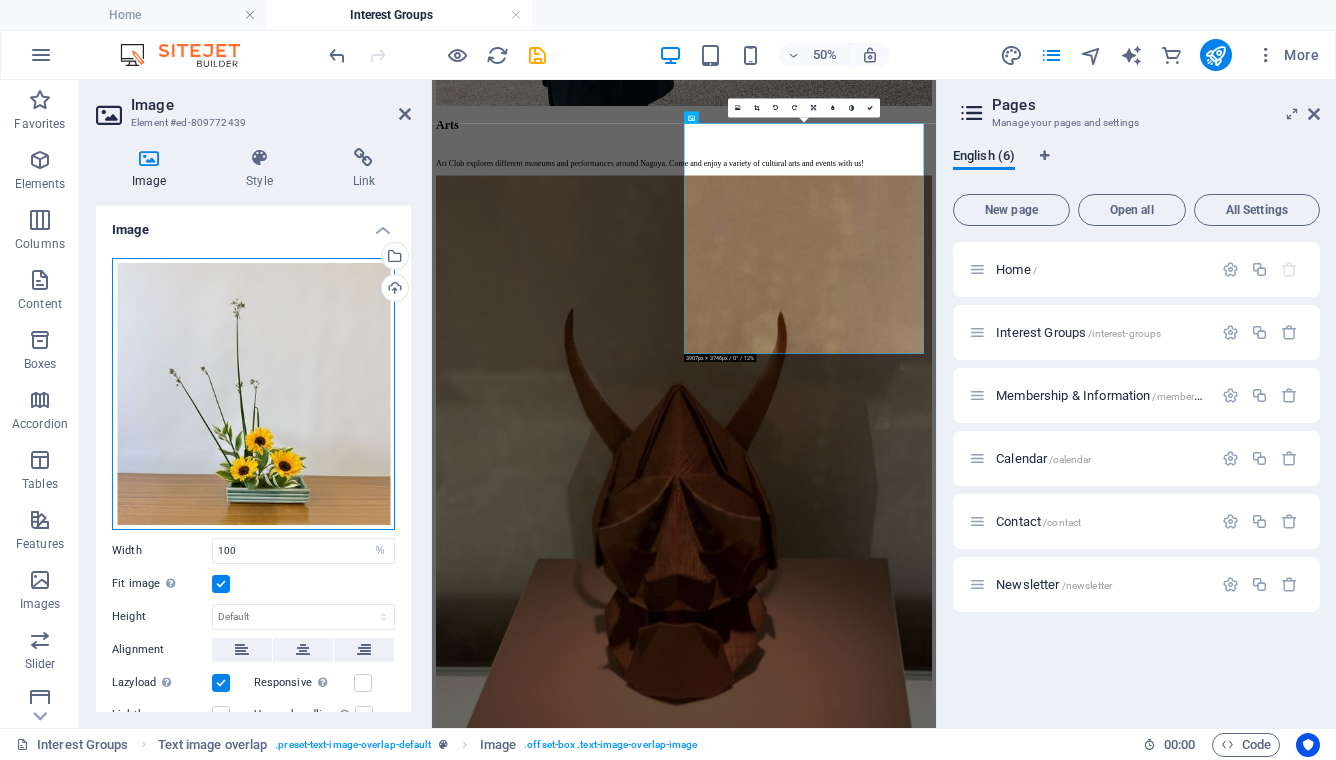 click on "Drag files here, click to choose files or select files from Files or our free stock photos & videos" at bounding box center (253, 394) 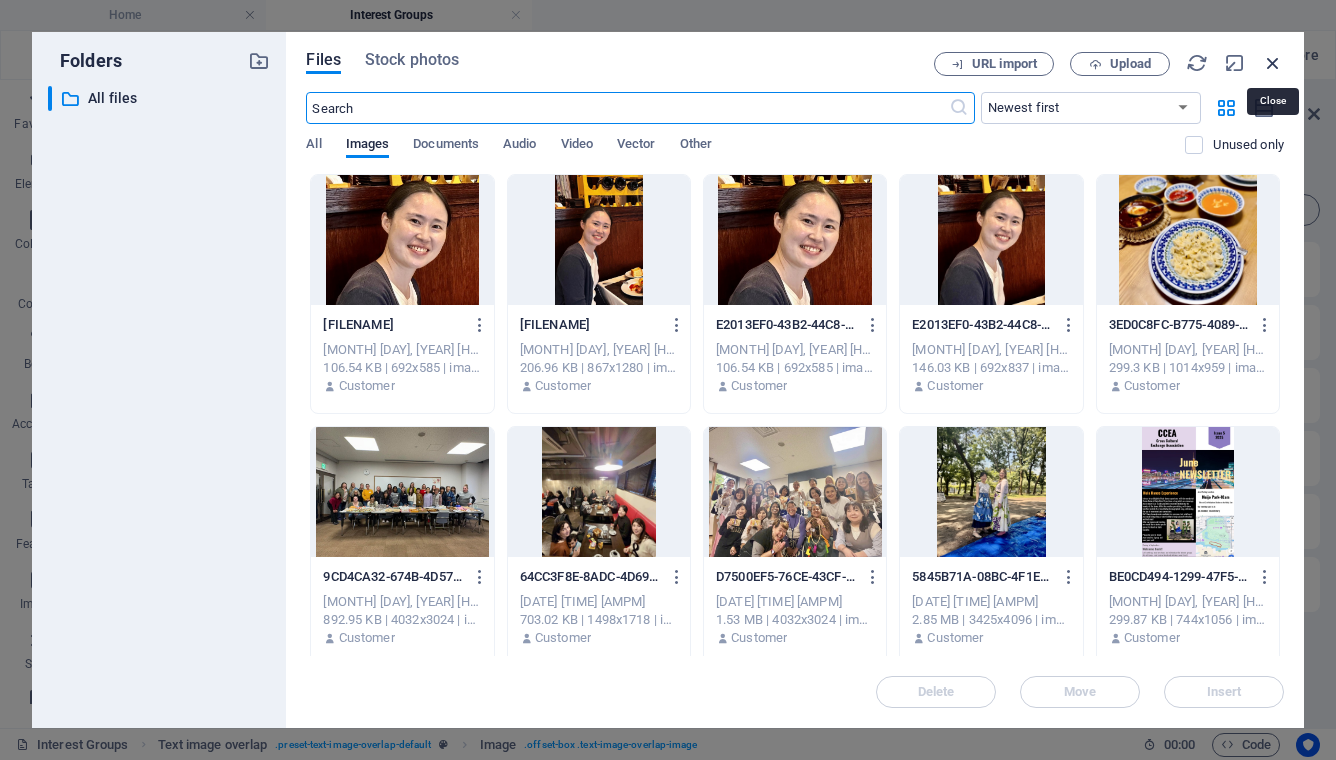 click at bounding box center (1273, 63) 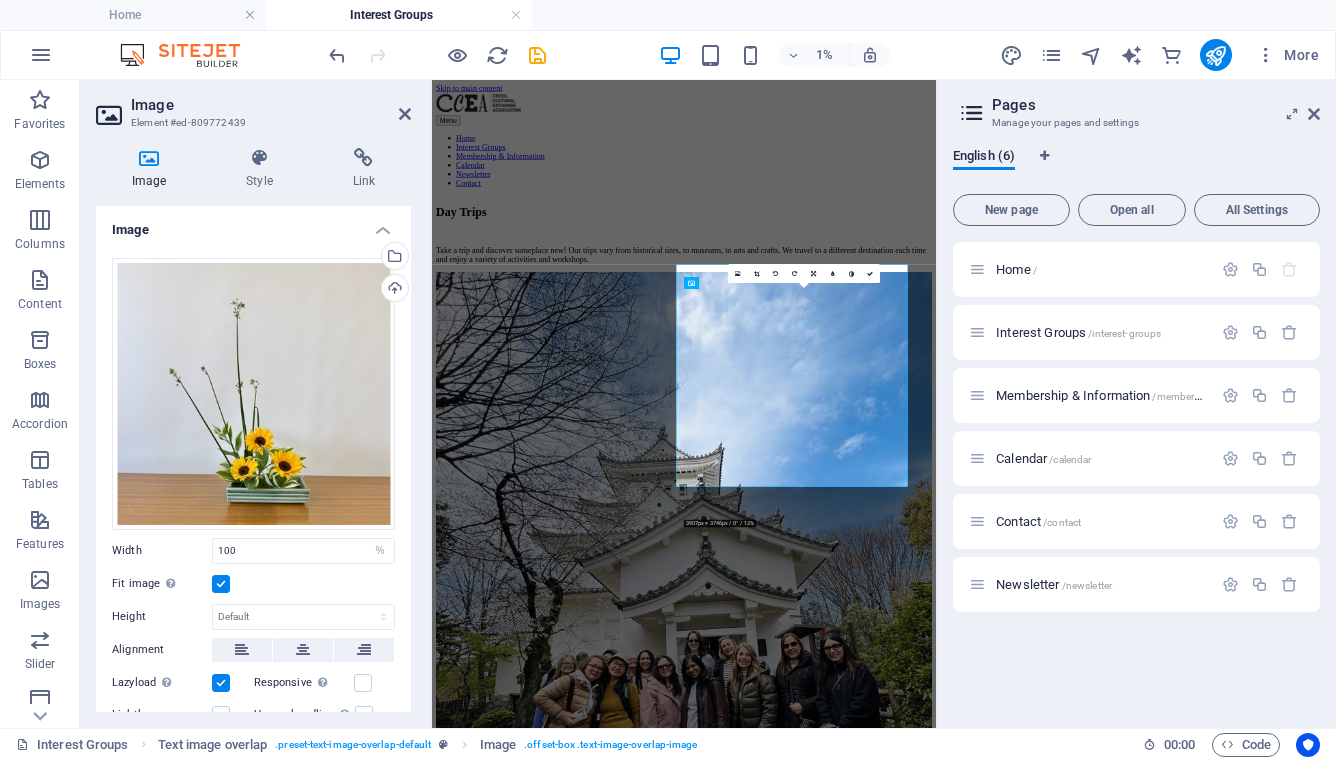 scroll, scrollTop: 2838, scrollLeft: 0, axis: vertical 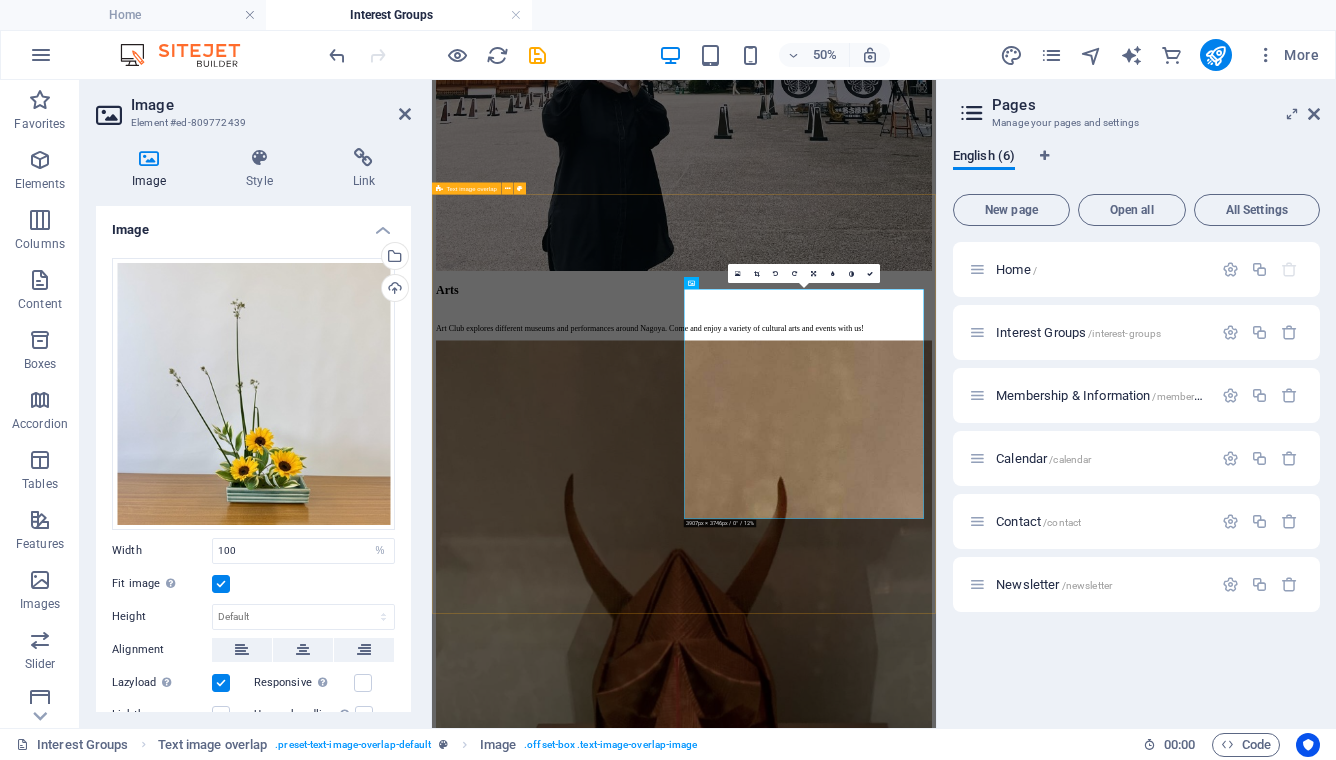 click on "Ikebana & Calligraphy  It is more than simply putting flowers in a container. It is a disciplined art form in which the arrangement is a living thing where nature and humanity are brought together.  Calligraphy is an artistic way of writing and drawing using proper brush strokes, supplies and ink. There are three different styles of calligraphy which will be taught; traditional, stylish, and artistic." at bounding box center (936, 3491) 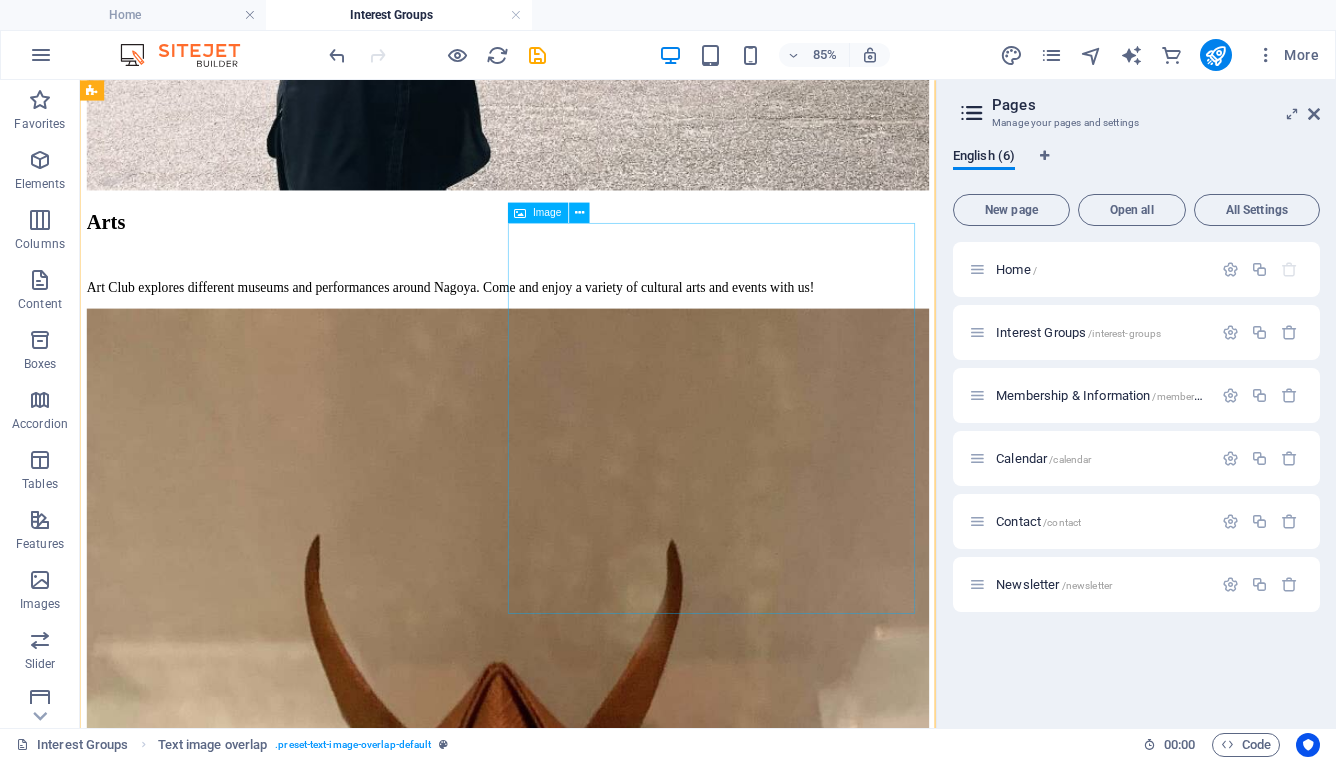 scroll, scrollTop: 3081, scrollLeft: 0, axis: vertical 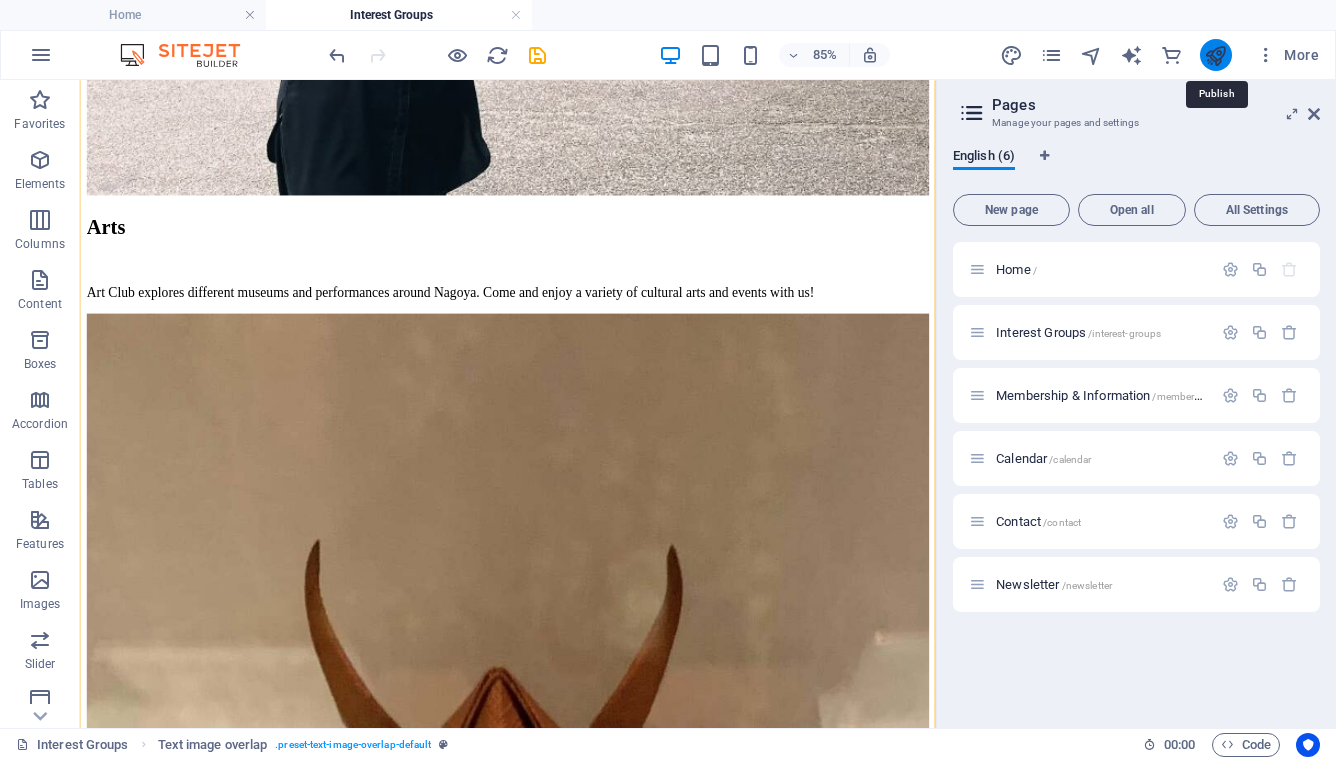 click at bounding box center [1215, 55] 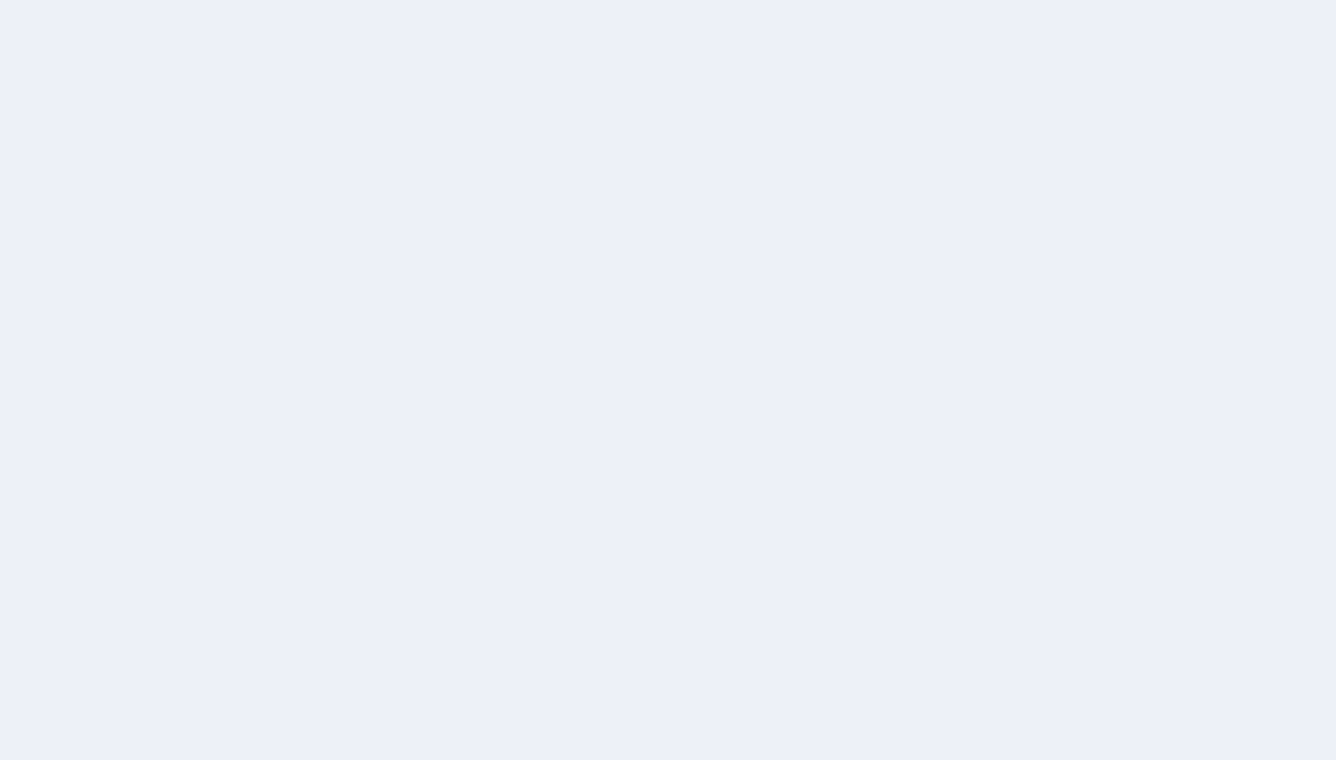 scroll, scrollTop: 0, scrollLeft: 0, axis: both 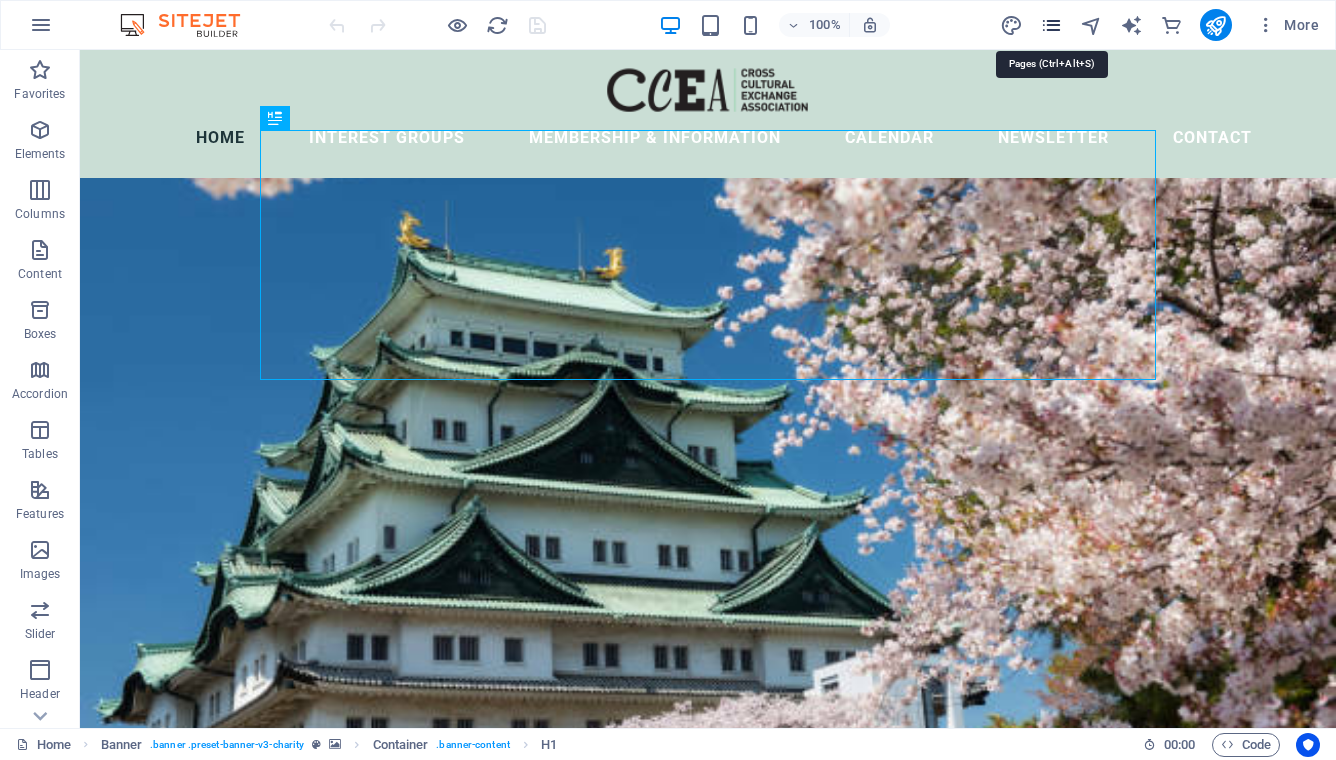 click at bounding box center (1051, 25) 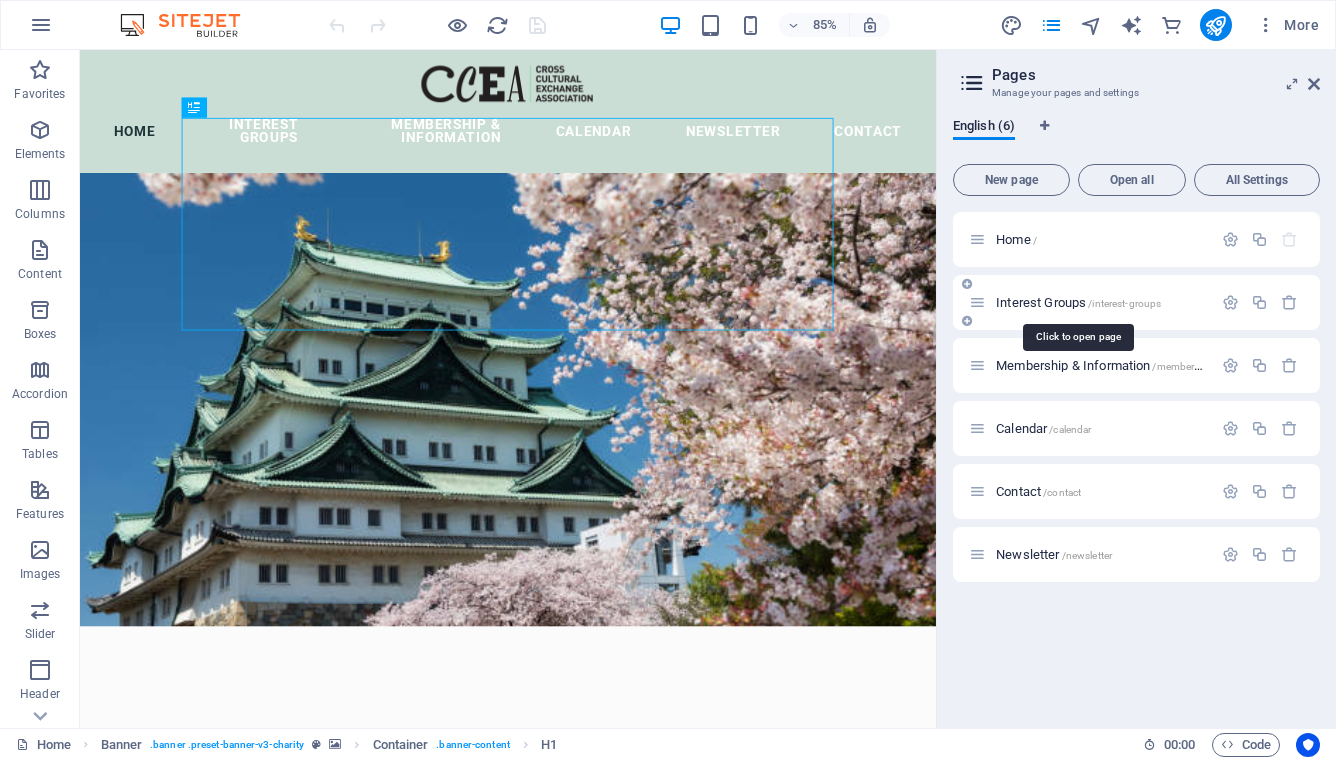 click on "Interest Groups /interest-groups" at bounding box center (1078, 302) 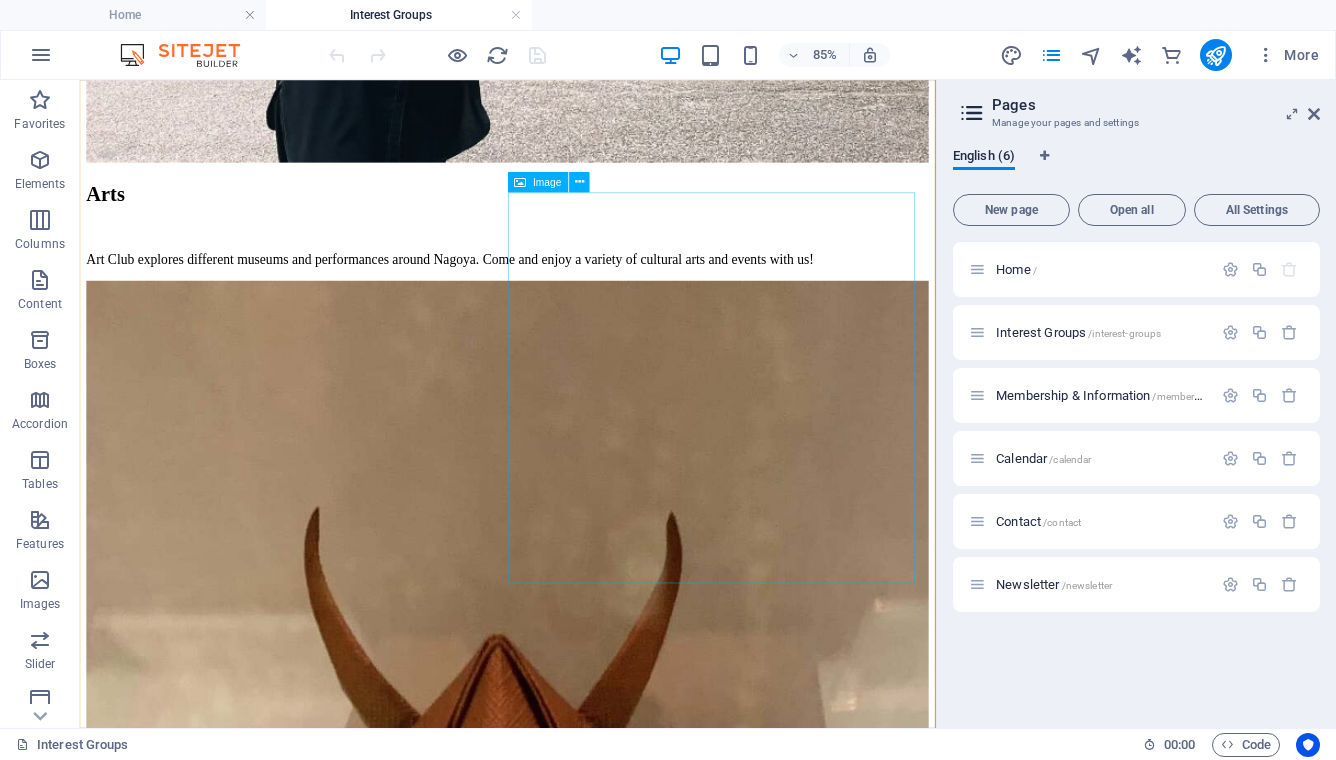 scroll, scrollTop: 3122, scrollLeft: 0, axis: vertical 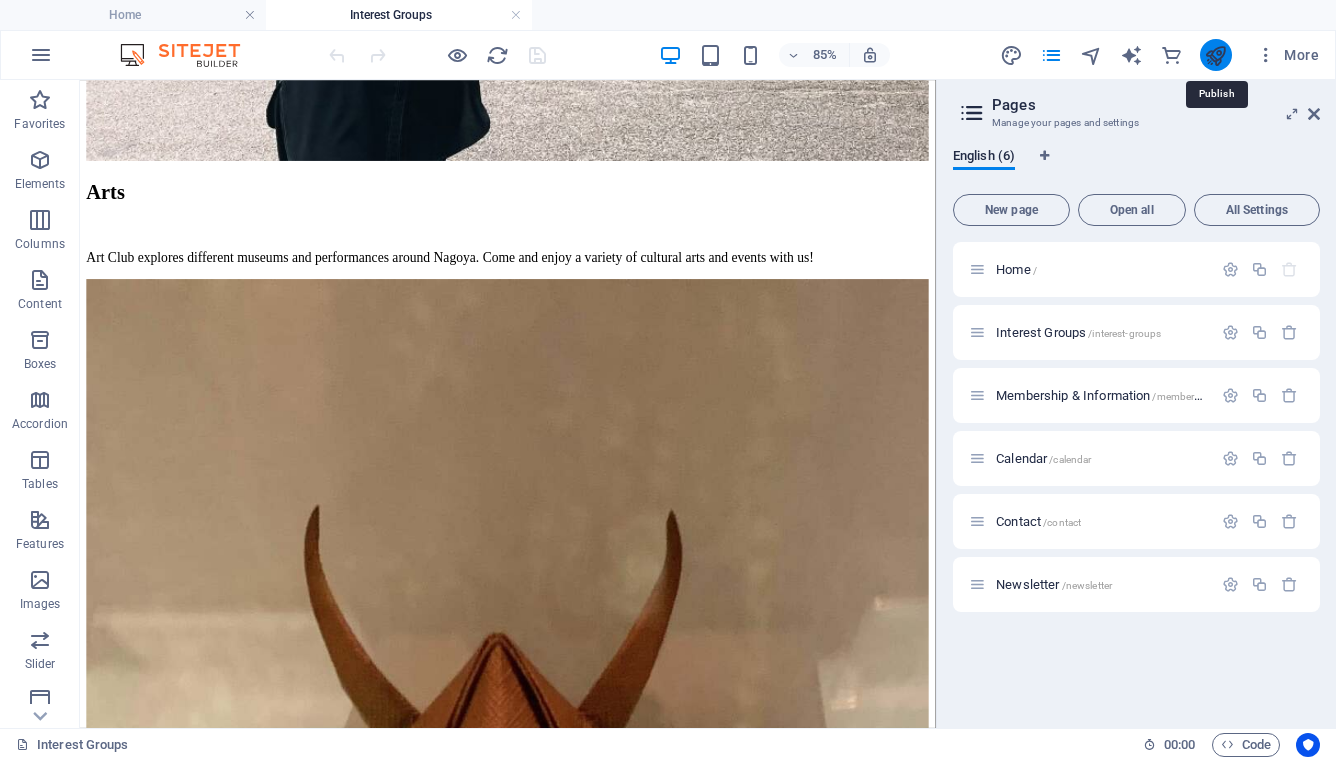 click at bounding box center (1215, 55) 